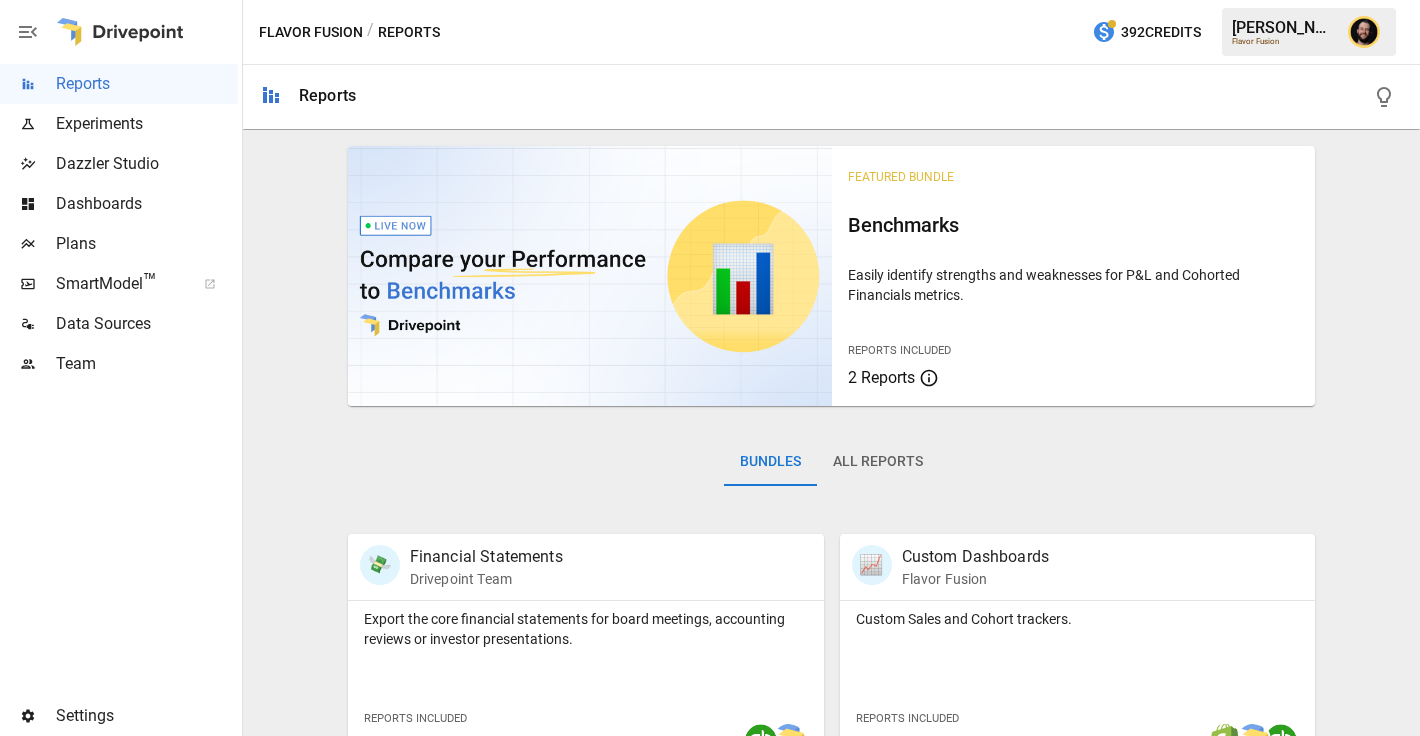 scroll, scrollTop: 0, scrollLeft: 0, axis: both 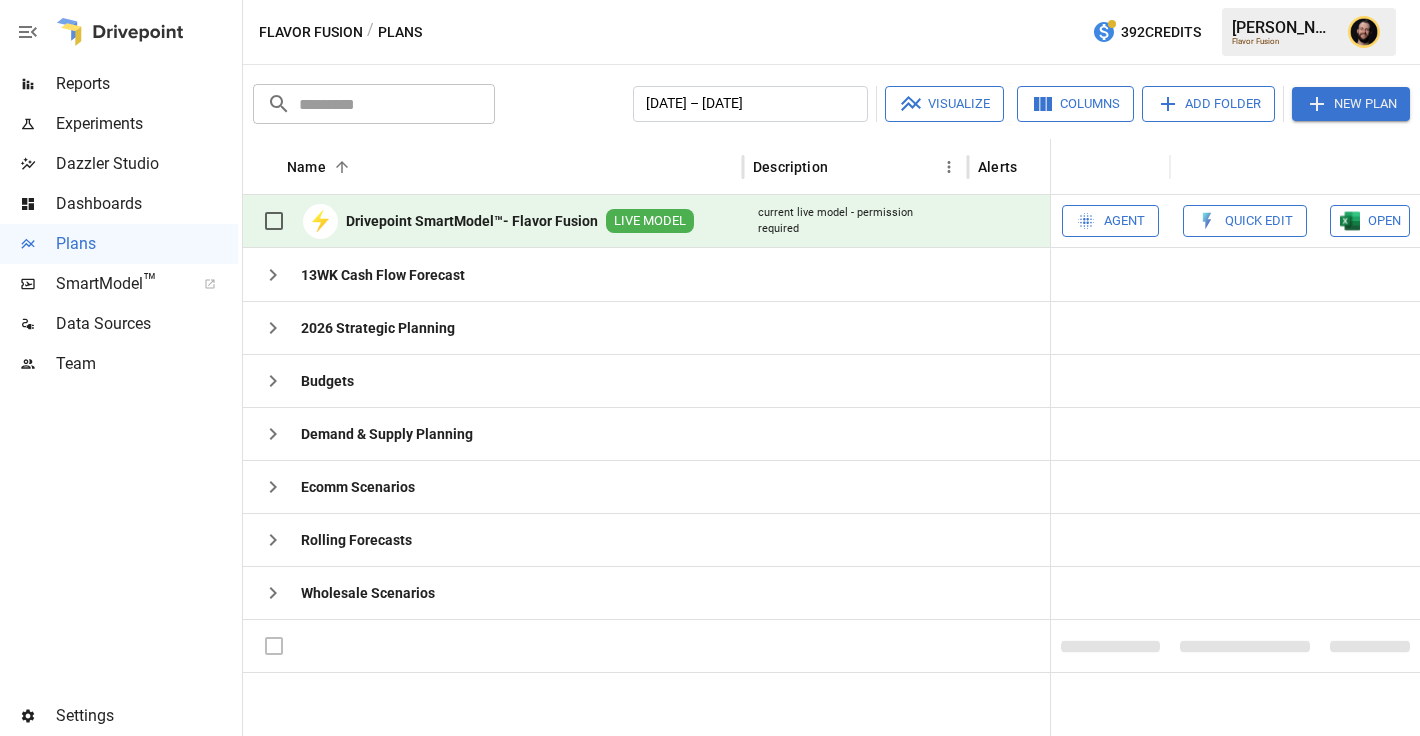 click on "Quick Edit" at bounding box center (1245, 221) 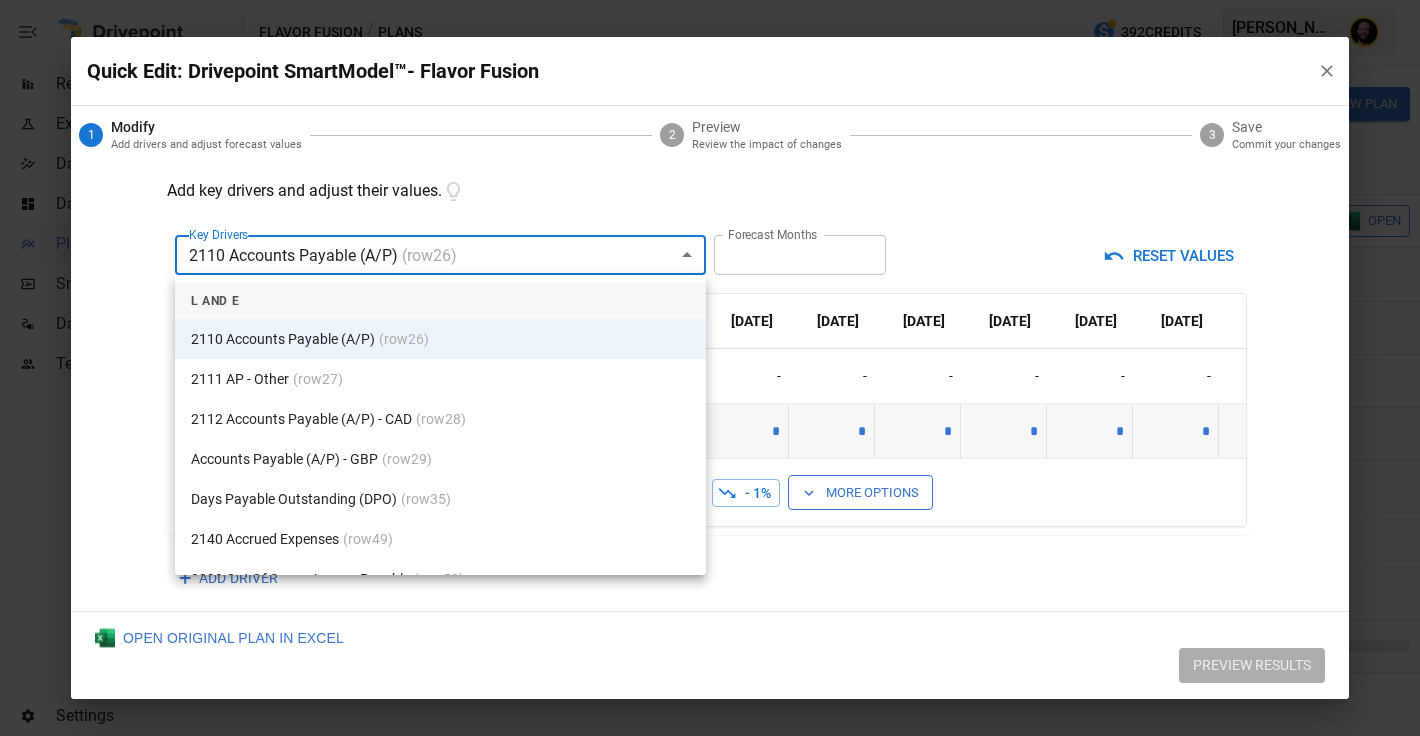 click on "Reports Experiments Dazzler Studio Dashboards Plans SmartModel ™ Data Sources Team Settings Flavor Fusion / Plans 392  Credits [PERSON_NAME] Flavor Fusion Plans ​ ​ [DATE] – [DATE]   Visualize   Columns   Add Folder   New Plan Name 2 Description Alerts Status Forecast start Gross Margin EoP Cash EBITDA Margin Net Income Margin Gross Sales Gross Sales: DTC Online Gross Sales: Marketplace Gross Sales: Wholesale Gross Sales: Retail Returns Returns: DTC Online Returns: Marketplace Returns: Wholesale Returns: Retail Shipping Income Shipping Income: DTC Online Shipping Income: Marketplace Shipping Income: Wholesale Shipping Income: Retail Taxes Collected Taxes Collected: DTC Online Taxes Collected: Marketplace Taxes Collected: Wholesale Taxes Collected: Retail Net Revenue Net Revenue: DTC Online Net Revenue: Marketplace Net Revenue: Wholesale Net Revenue: Retail Cost of Goods Sold Cost of Goods Sold: DTC Online Cost of Goods Sold: Marketplace Cost of Goods Sold: Wholesale Cost of Goods Sold: Retail" at bounding box center [710, 0] 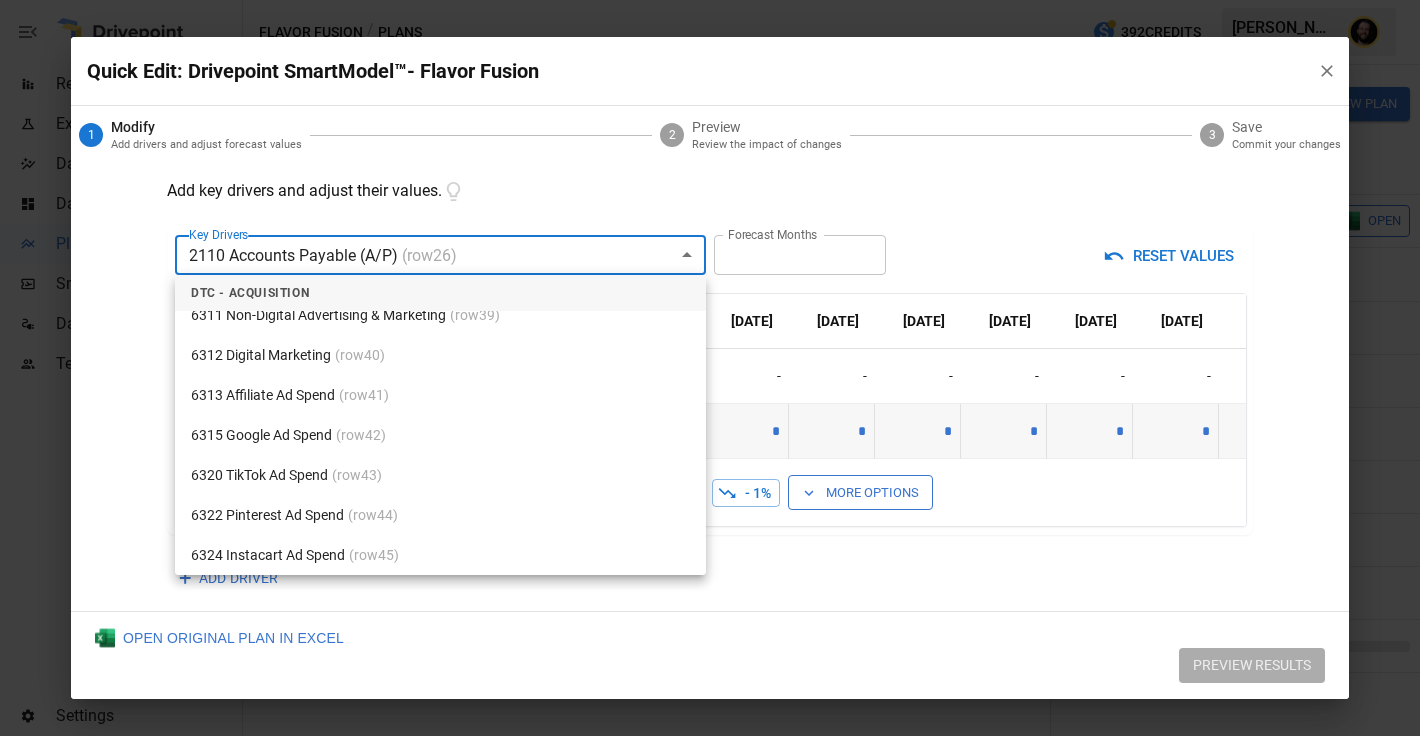 scroll, scrollTop: 5596, scrollLeft: 0, axis: vertical 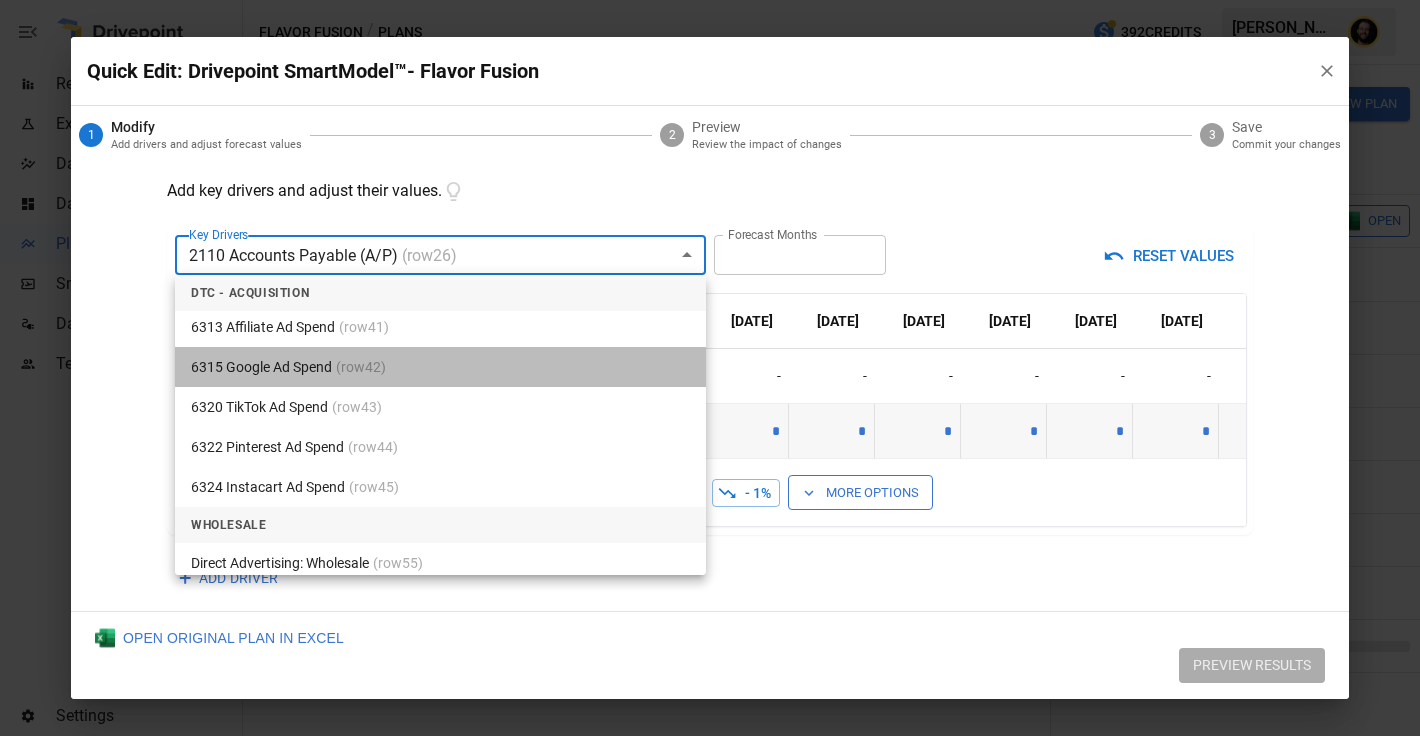 click on "6315 Google Ad Spend (row  42 )" at bounding box center [440, 367] 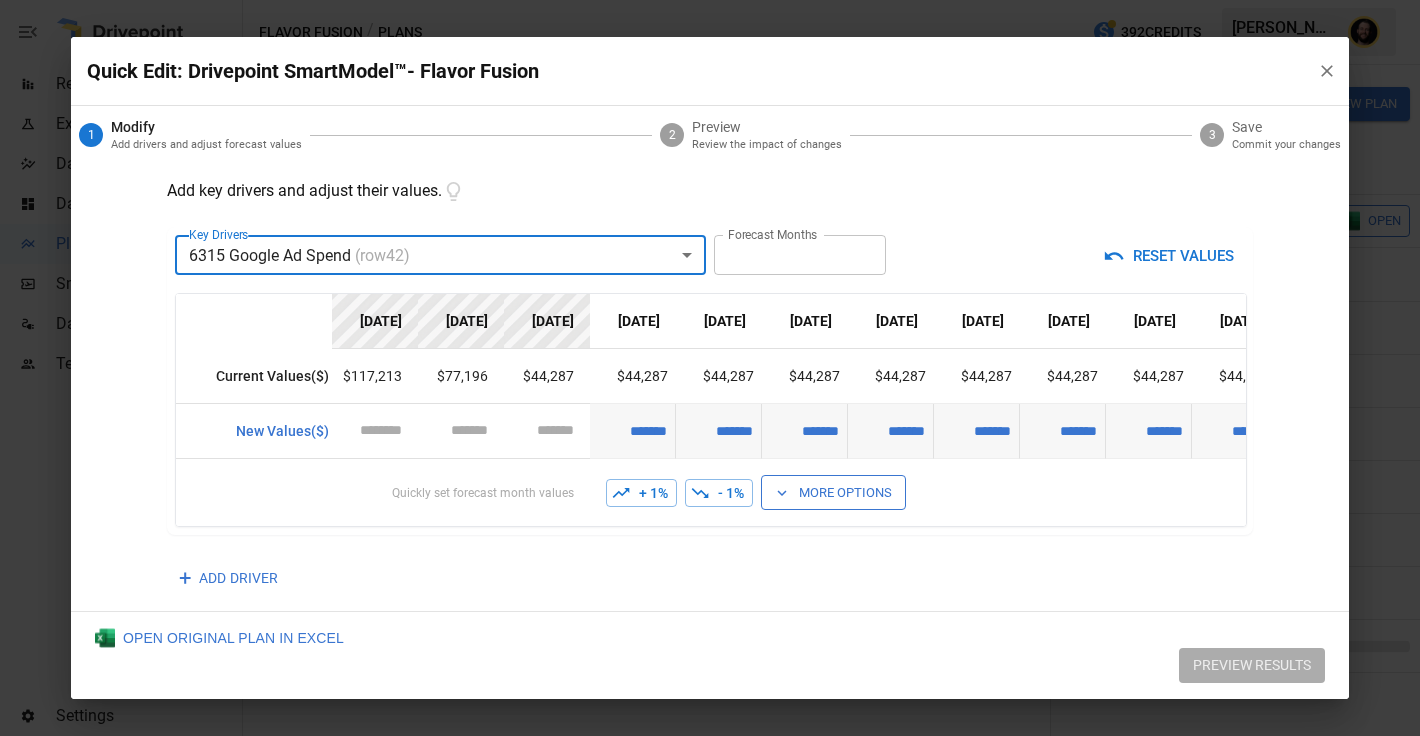 click on "**" at bounding box center (800, 255) 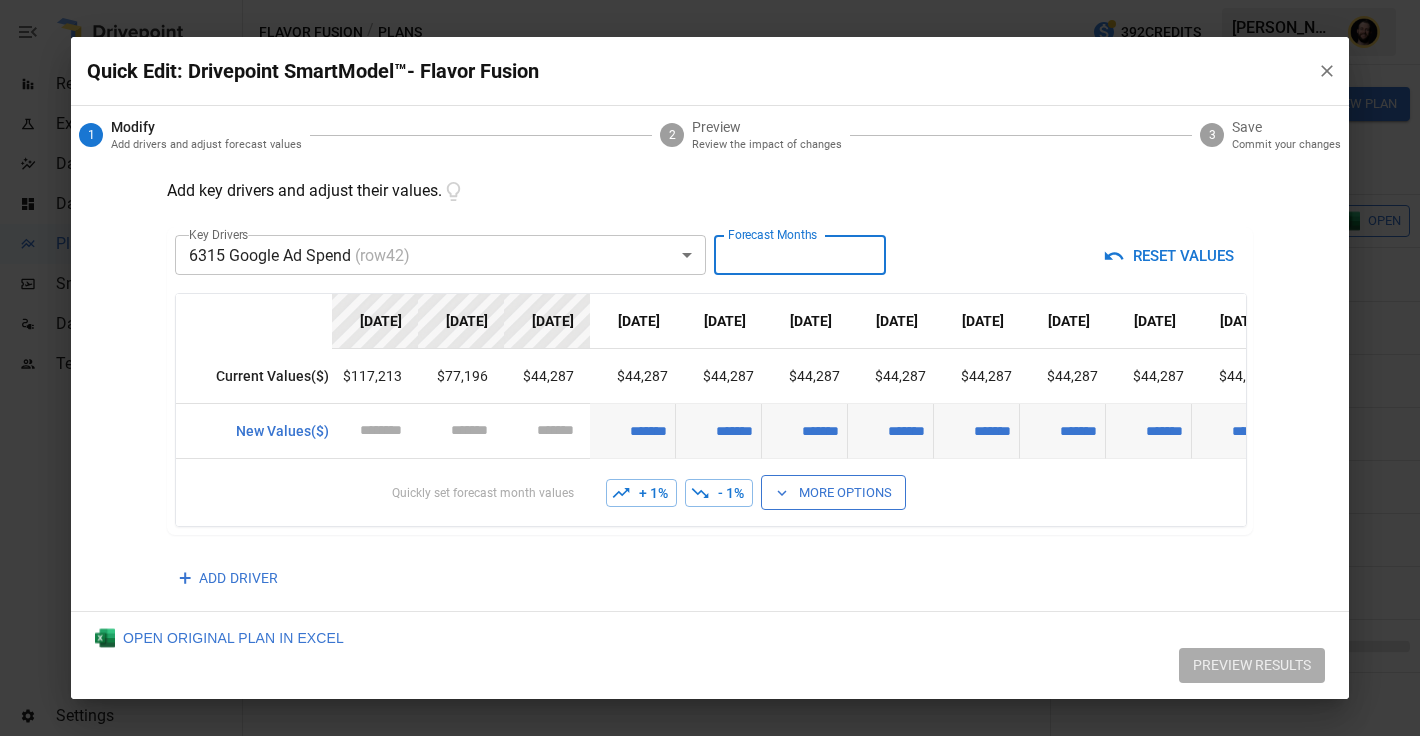 click on "**" at bounding box center (800, 255) 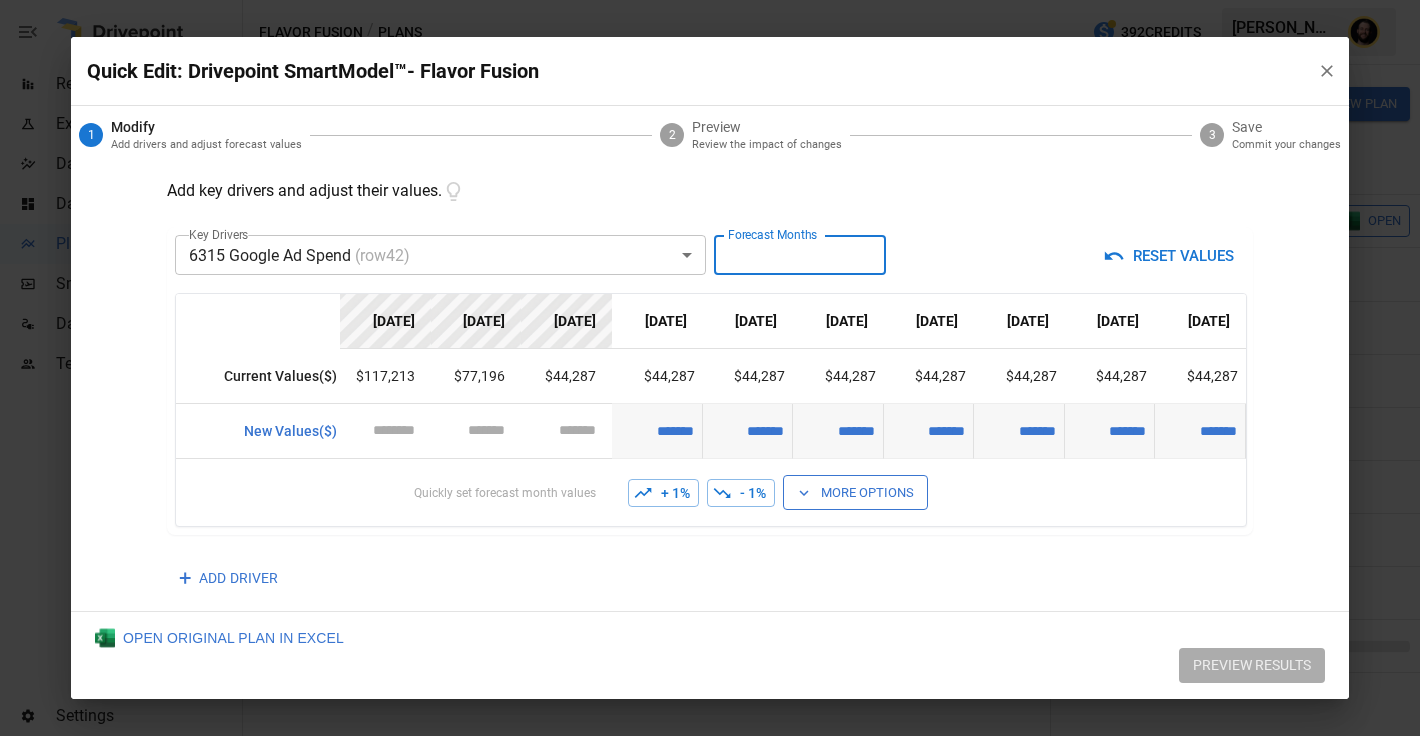 click on "*" at bounding box center [800, 255] 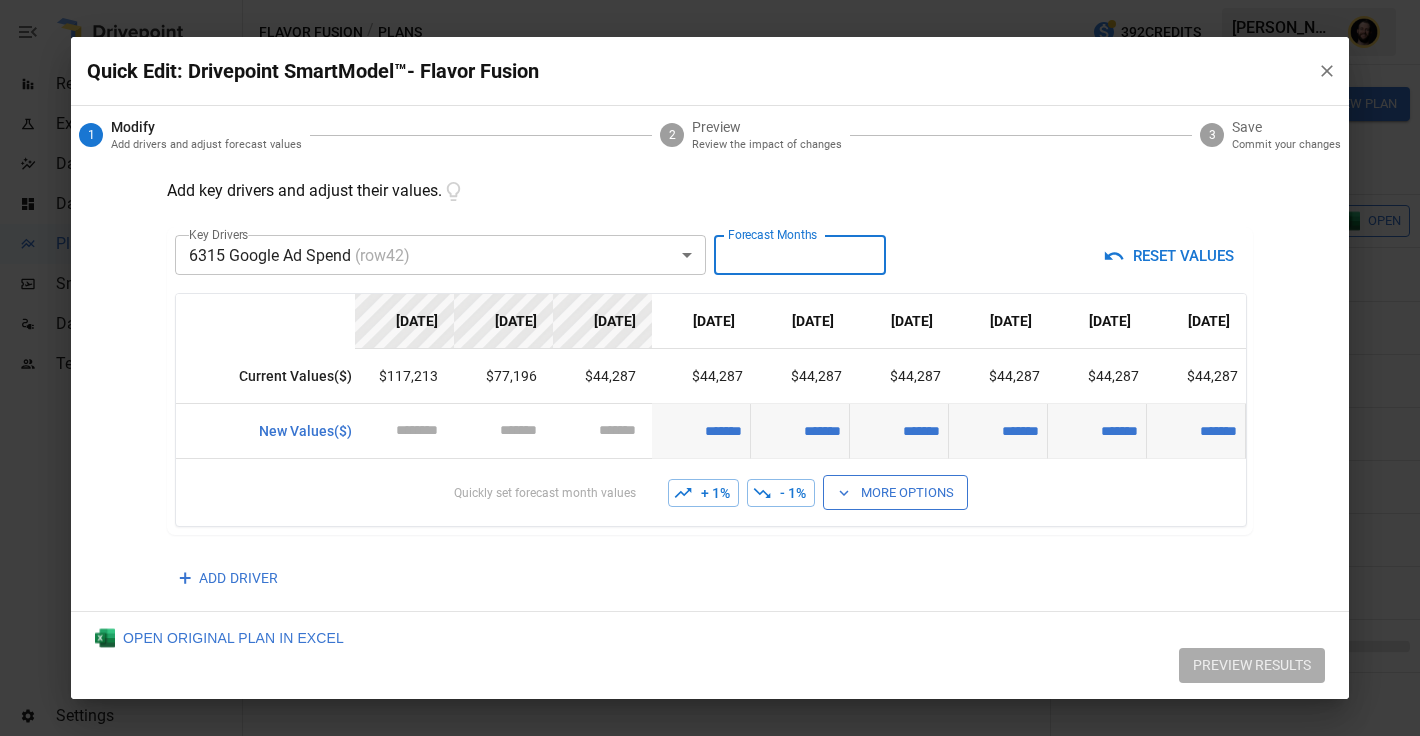 type on "*" 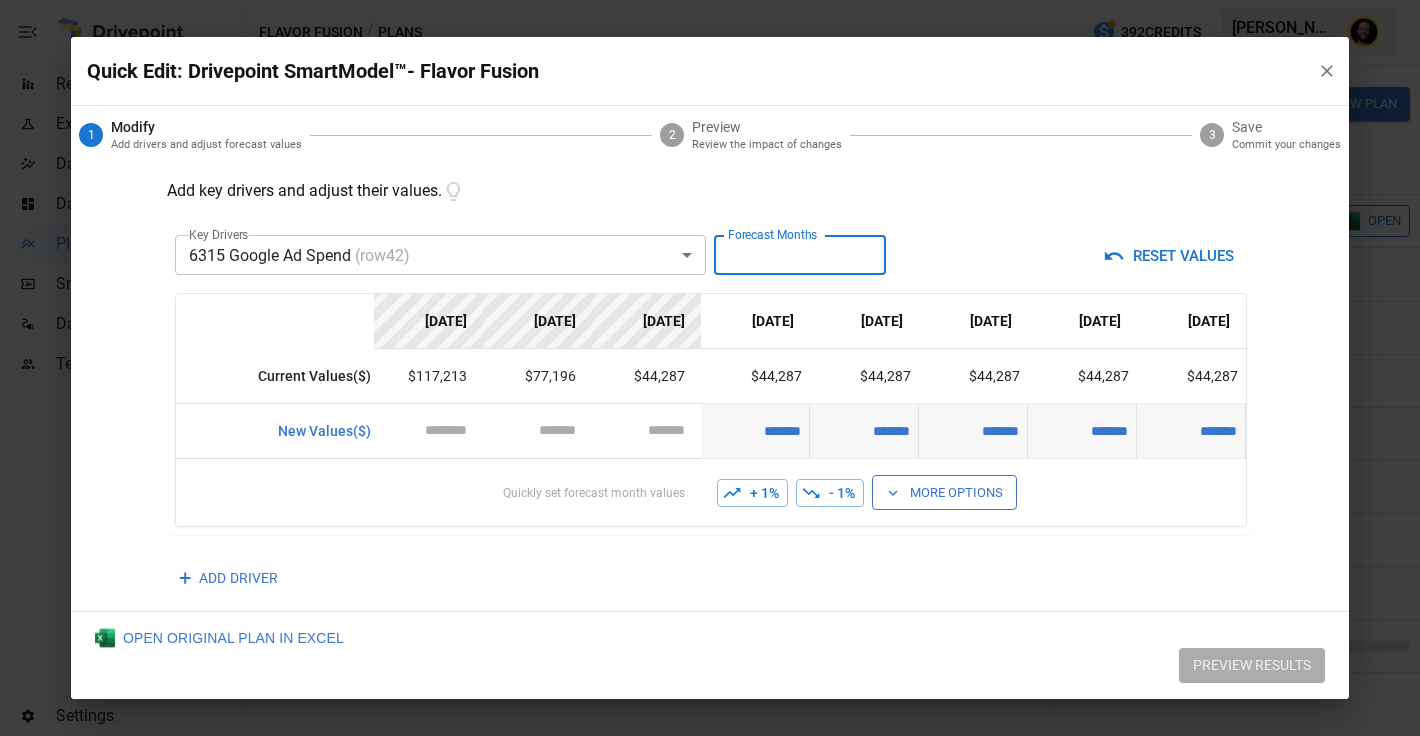 scroll, scrollTop: 59, scrollLeft: 0, axis: vertical 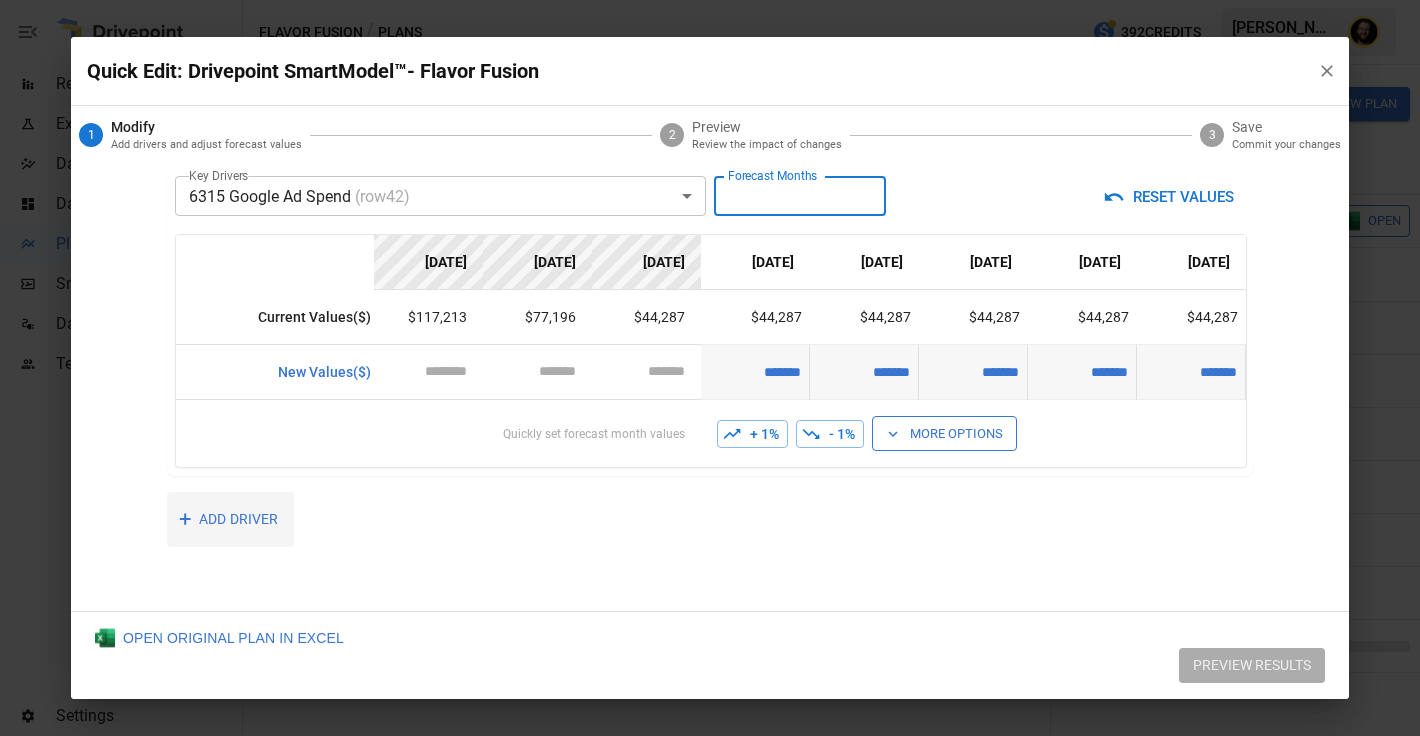 click on "+ ADD DRIVER" at bounding box center (230, 519) 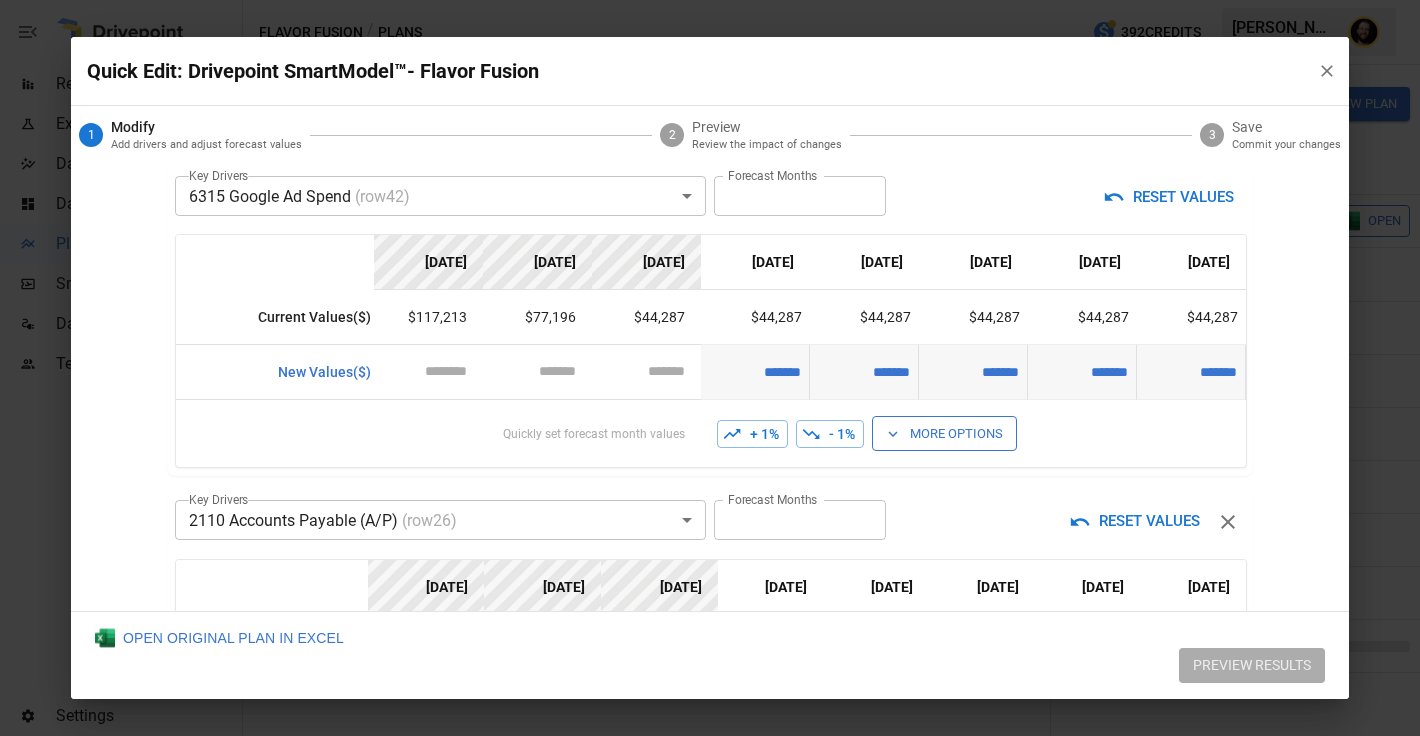 click on "Reports Experiments Dazzler Studio Dashboards Plans SmartModel ™ Data Sources Team Settings Flavor Fusion / Plans 392  Credits [PERSON_NAME] Flavor Fusion Plans ​ ​ [DATE] – [DATE]   Visualize   Columns   Add Folder   New Plan Name 2 Description Alerts Status Forecast start Gross Margin EoP Cash EBITDA Margin Net Income Margin Gross Sales Gross Sales: DTC Online Gross Sales: Marketplace Gross Sales: Wholesale Gross Sales: Retail Returns Returns: DTC Online Returns: Marketplace Returns: Wholesale Returns: Retail Shipping Income Shipping Income: DTC Online Shipping Income: Marketplace Shipping Income: Wholesale Shipping Income: Retail Taxes Collected Taxes Collected: DTC Online Taxes Collected: Marketplace Taxes Collected: Wholesale Taxes Collected: Retail Net Revenue Net Revenue: DTC Online Net Revenue: Marketplace Net Revenue: Wholesale Net Revenue: Retail Cost of Goods Sold Cost of Goods Sold: DTC Online Cost of Goods Sold: Marketplace Cost of Goods Sold: Wholesale Cost of Goods Sold: Retail" at bounding box center (710, 0) 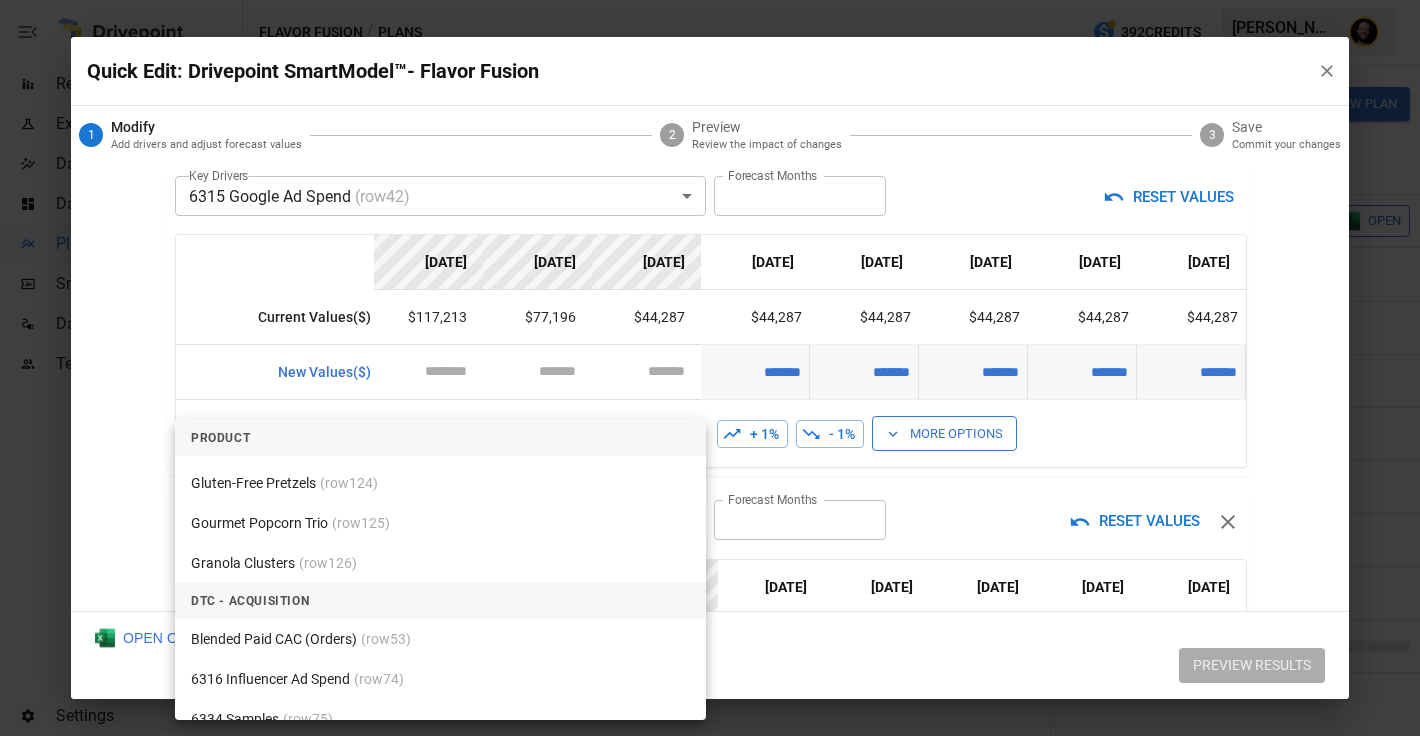 scroll, scrollTop: 5094, scrollLeft: 0, axis: vertical 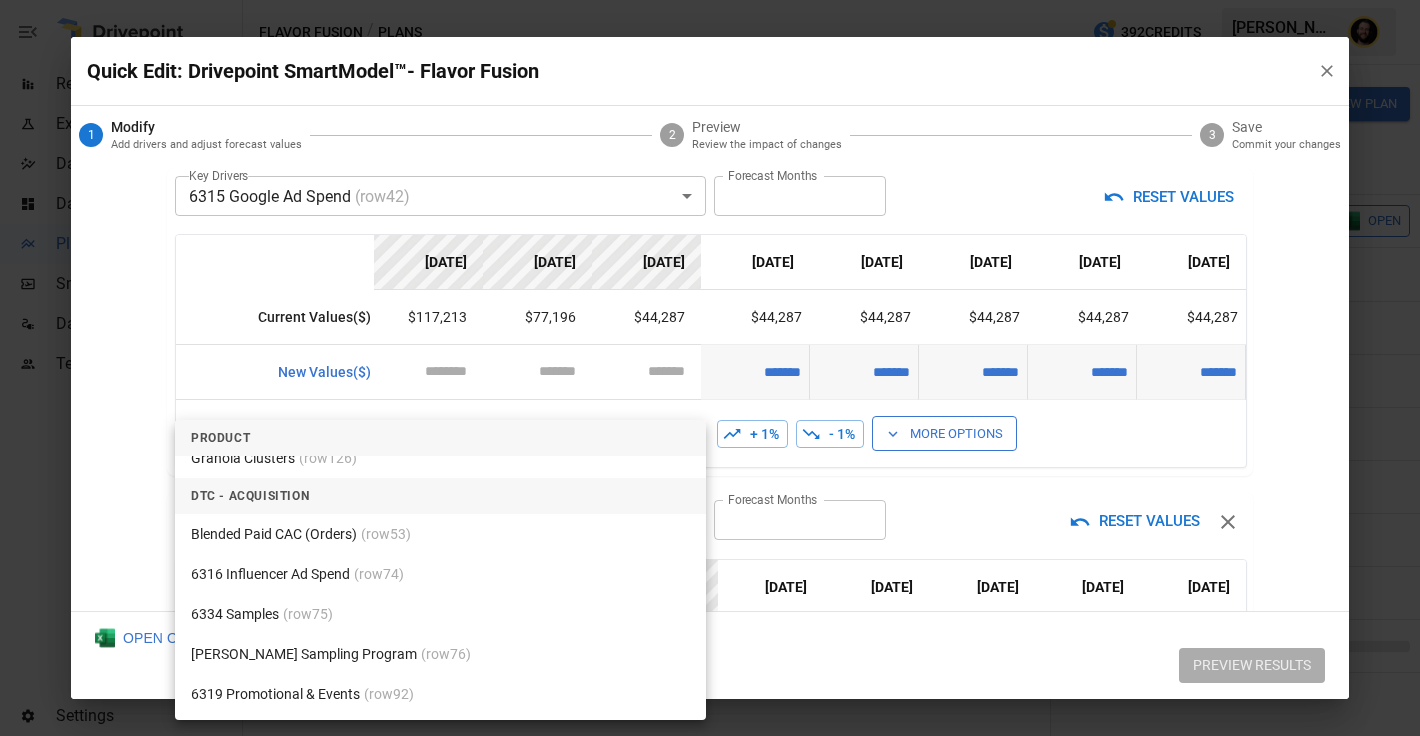 click on "Blended Paid CAC (Orders) (row  53 )" at bounding box center [440, 534] 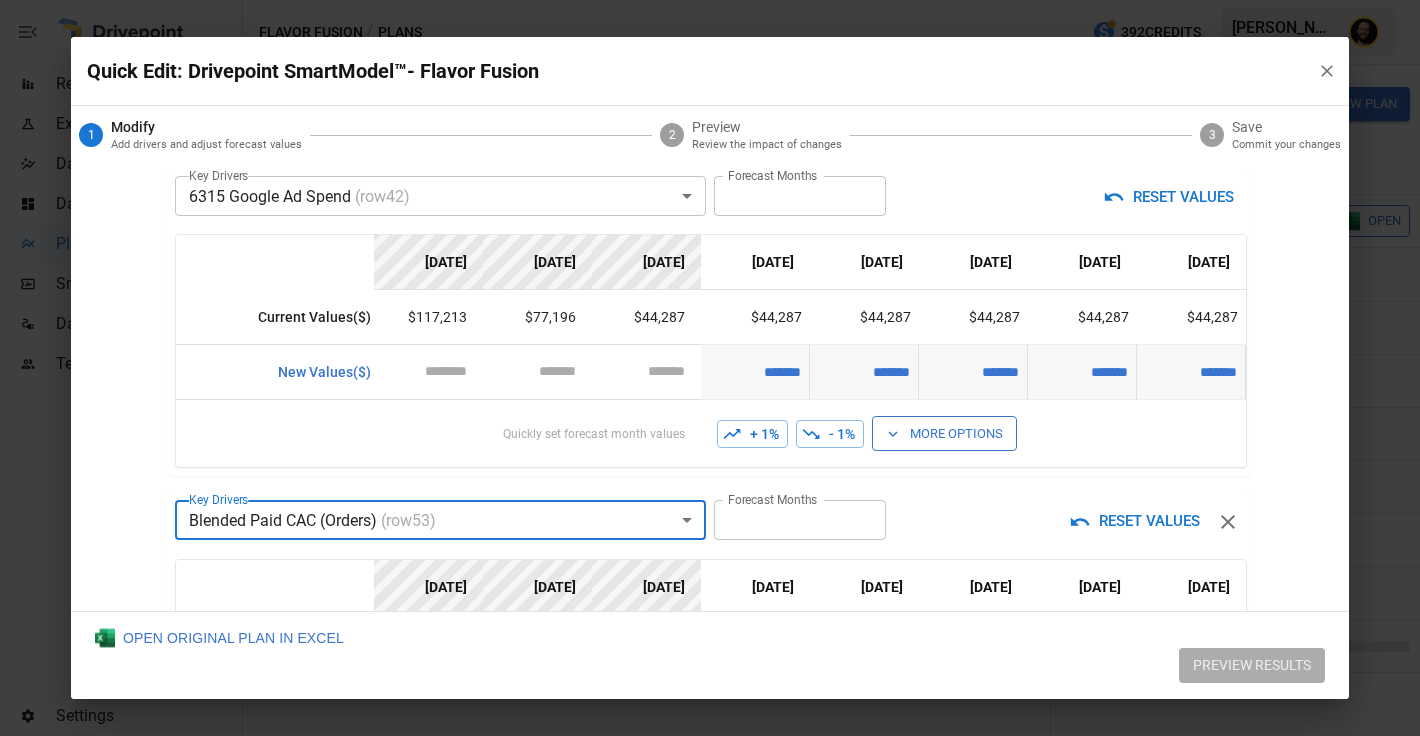 scroll, scrollTop: 384, scrollLeft: 0, axis: vertical 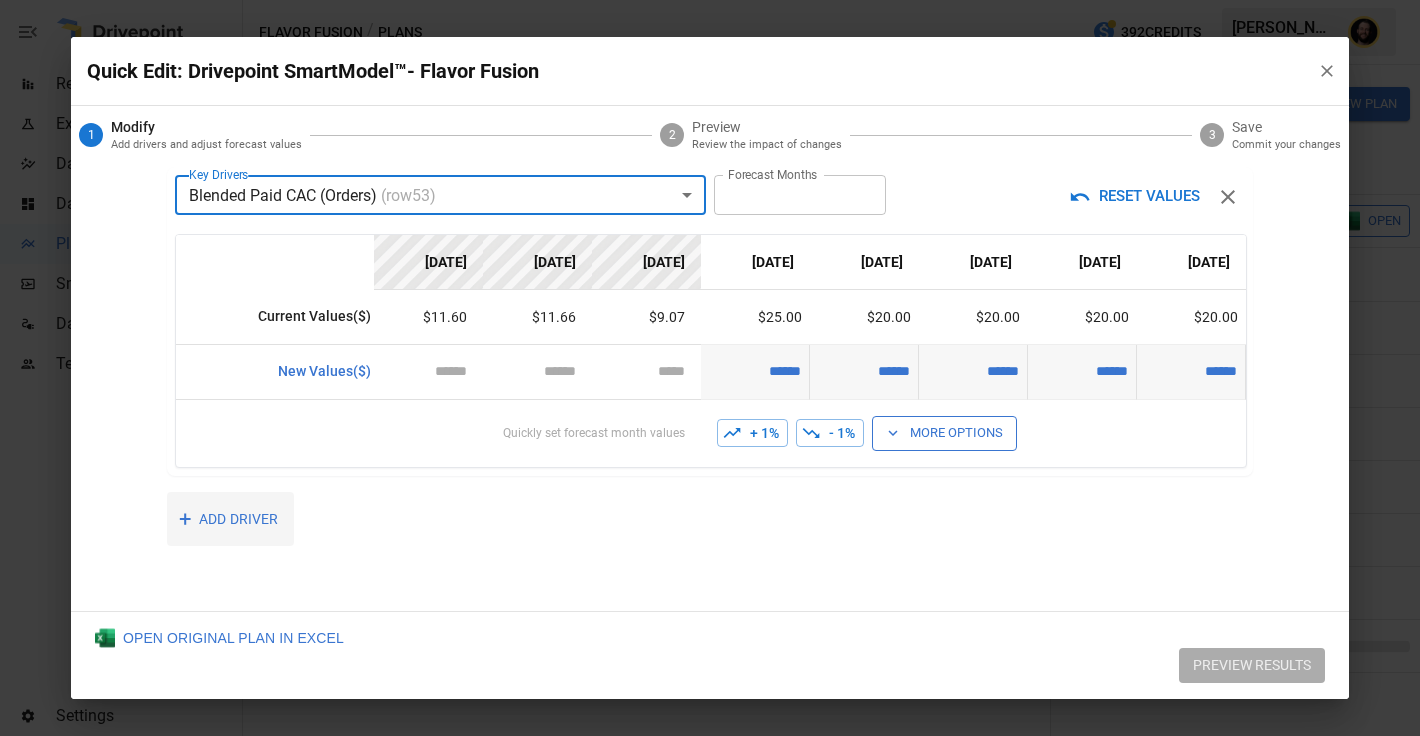 click on "+ ADD DRIVER" at bounding box center (230, 519) 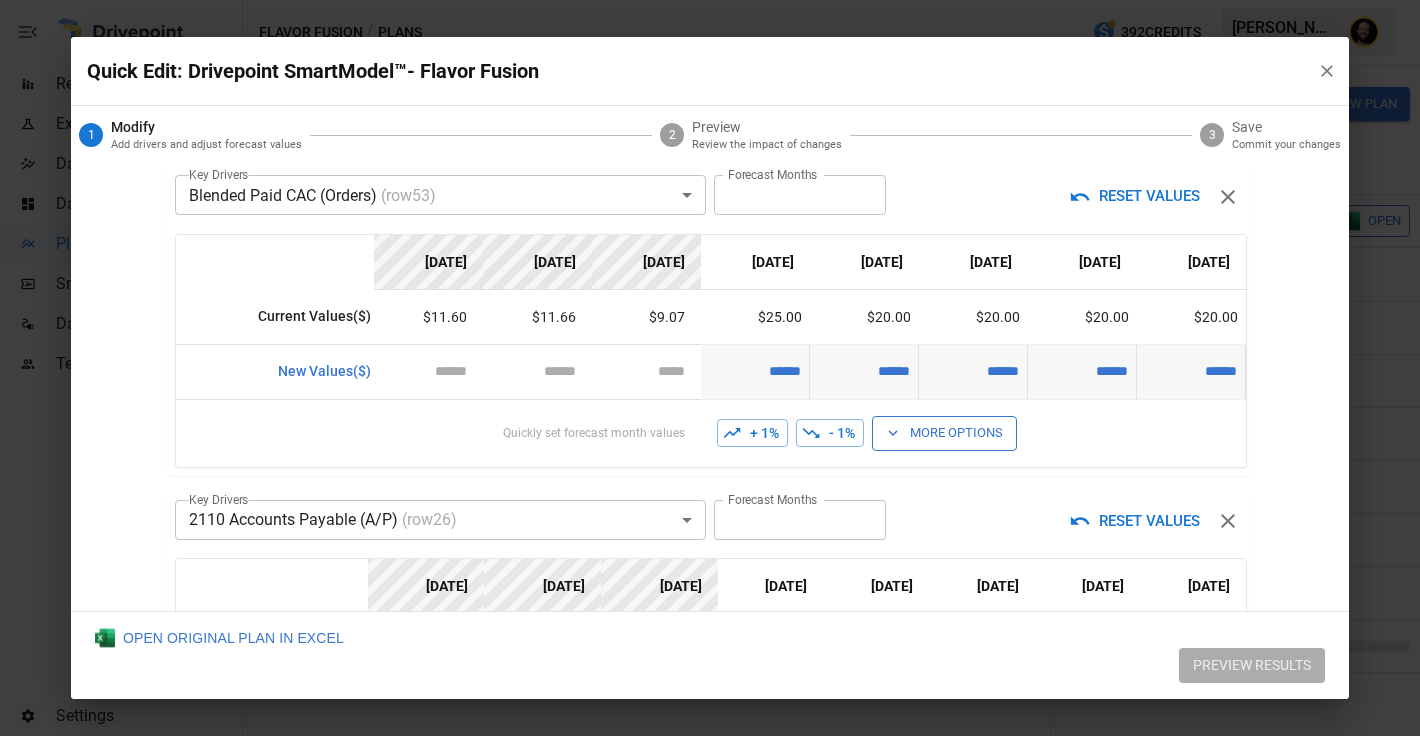 click on "Reports Experiments Dazzler Studio Dashboards Plans SmartModel ™ Data Sources Team Settings Flavor Fusion / Plans 392  Credits [PERSON_NAME] Flavor Fusion Plans ​ ​ [DATE] – [DATE]   Visualize   Columns   Add Folder   New Plan Name 2 Description Alerts Status Forecast start Gross Margin EoP Cash EBITDA Margin Net Income Margin Gross Sales Gross Sales: DTC Online Gross Sales: Marketplace Gross Sales: Wholesale Gross Sales: Retail Returns Returns: DTC Online Returns: Marketplace Returns: Wholesale Returns: Retail Shipping Income Shipping Income: DTC Online Shipping Income: Marketplace Shipping Income: Wholesale Shipping Income: Retail Taxes Collected Taxes Collected: DTC Online Taxes Collected: Marketplace Taxes Collected: Wholesale Taxes Collected: Retail Net Revenue Net Revenue: DTC Online Net Revenue: Marketplace Net Revenue: Wholesale Net Revenue: Retail Cost of Goods Sold Cost of Goods Sold: DTC Online Cost of Goods Sold: Marketplace Cost of Goods Sold: Wholesale Cost of Goods Sold: Retail" at bounding box center [710, 0] 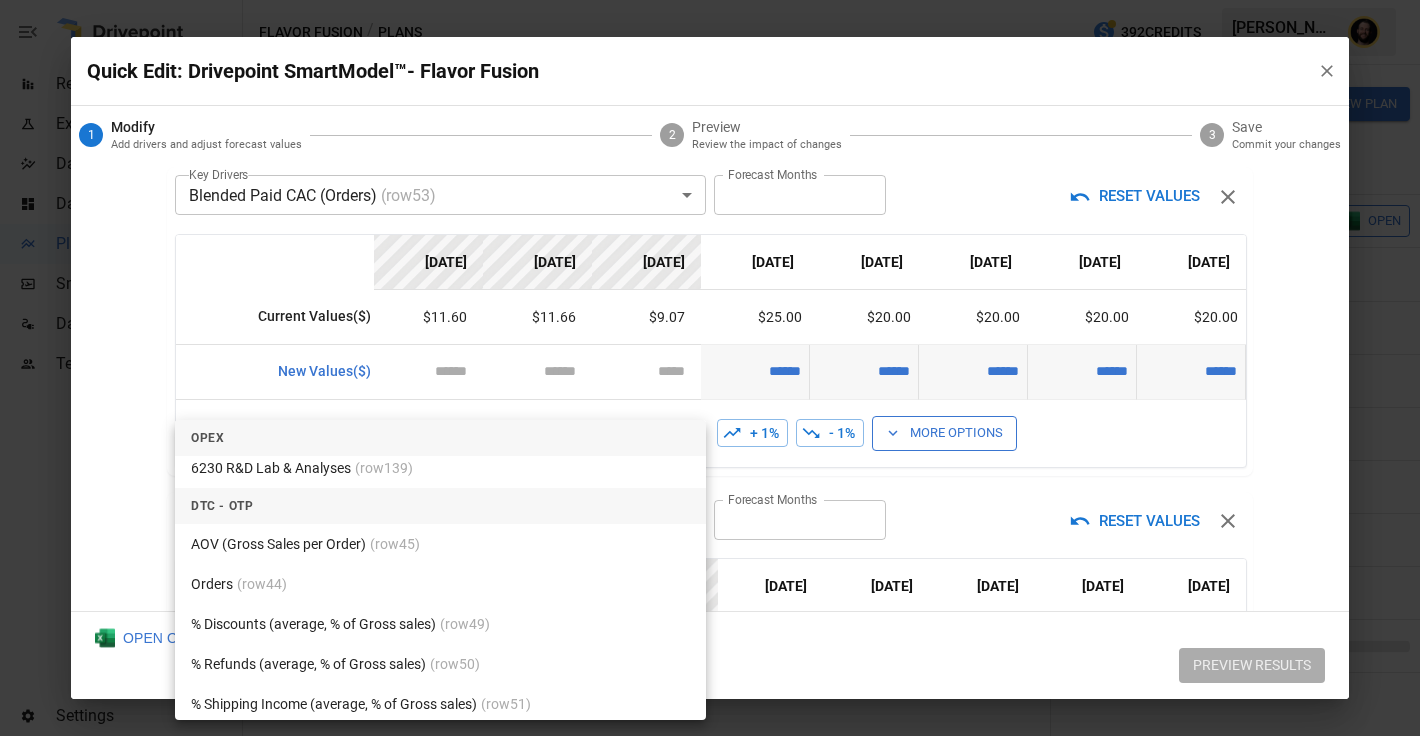 scroll, scrollTop: 9119, scrollLeft: 0, axis: vertical 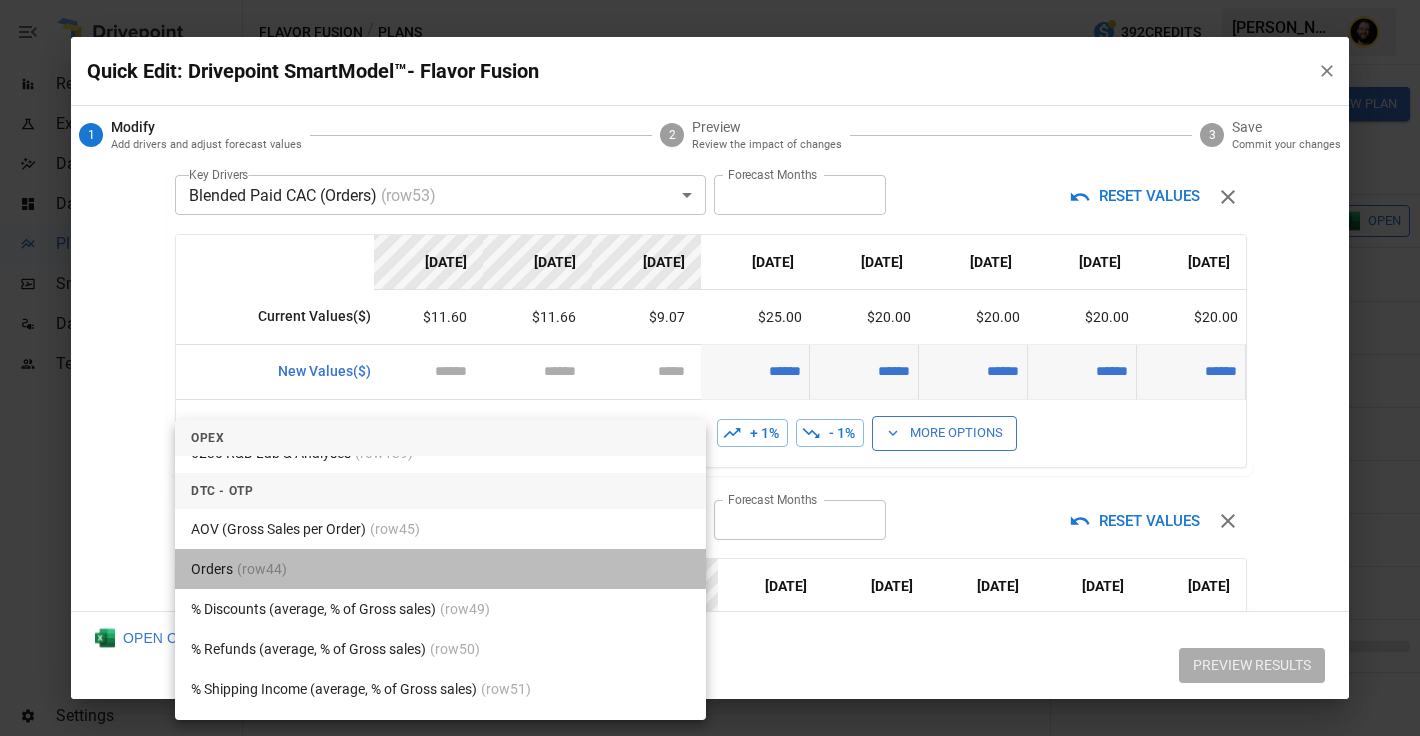 click on "Orders (row  44 )" at bounding box center (440, 569) 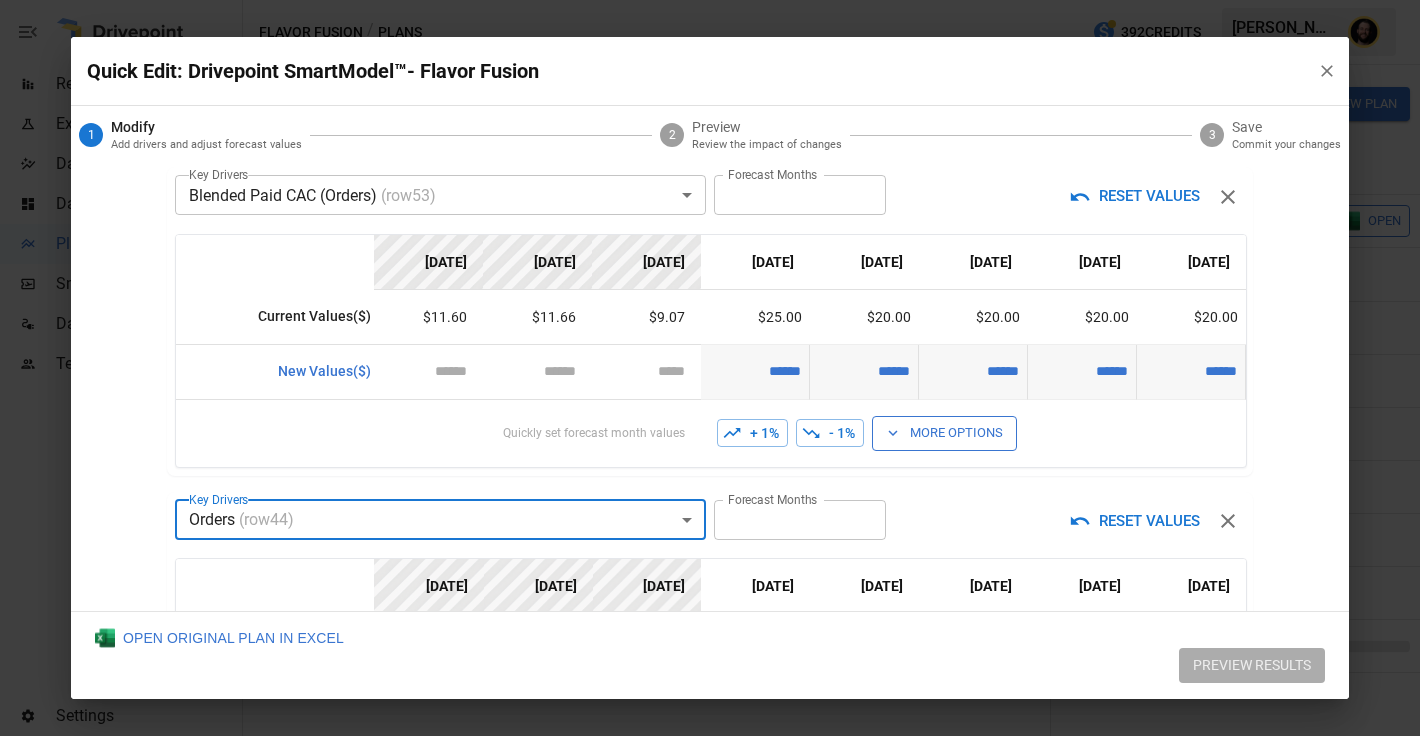 scroll, scrollTop: 708, scrollLeft: 0, axis: vertical 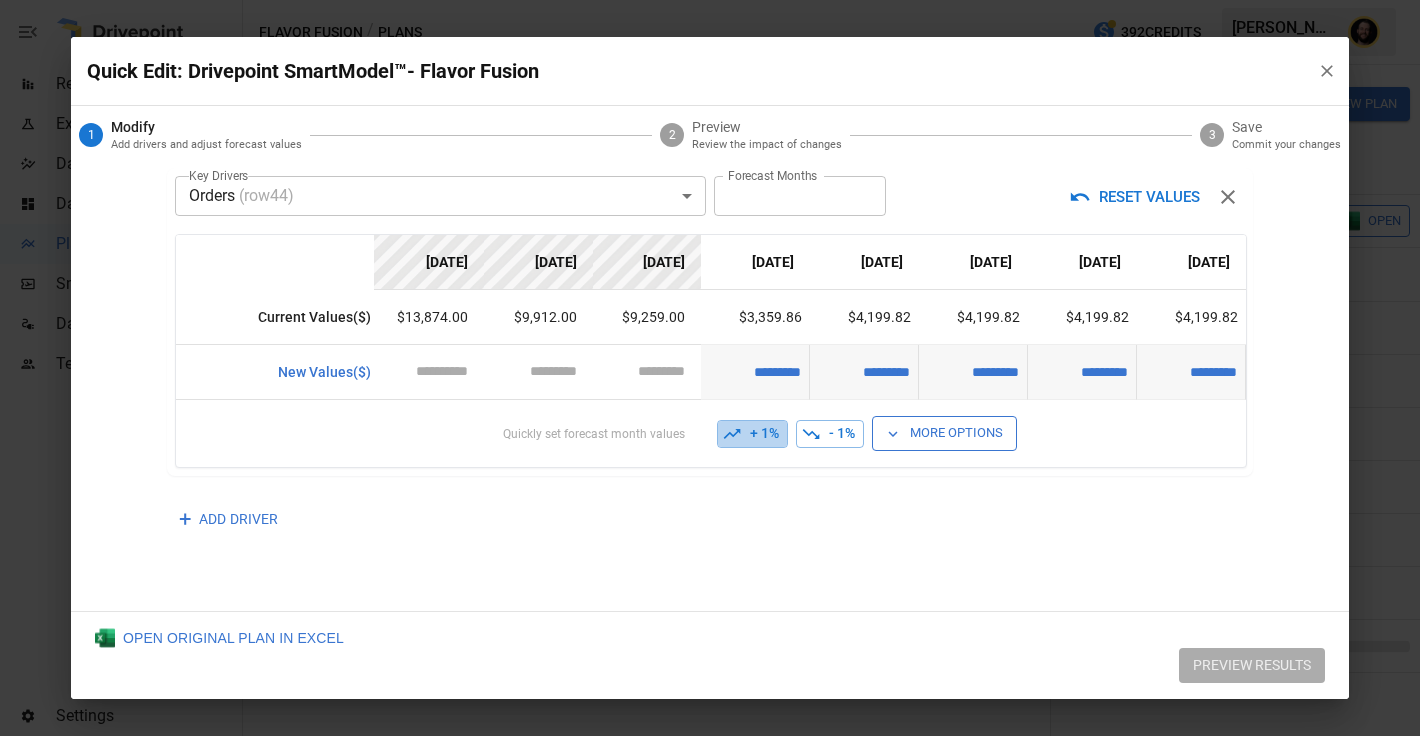 click on "+ 1%" at bounding box center (752, 434) 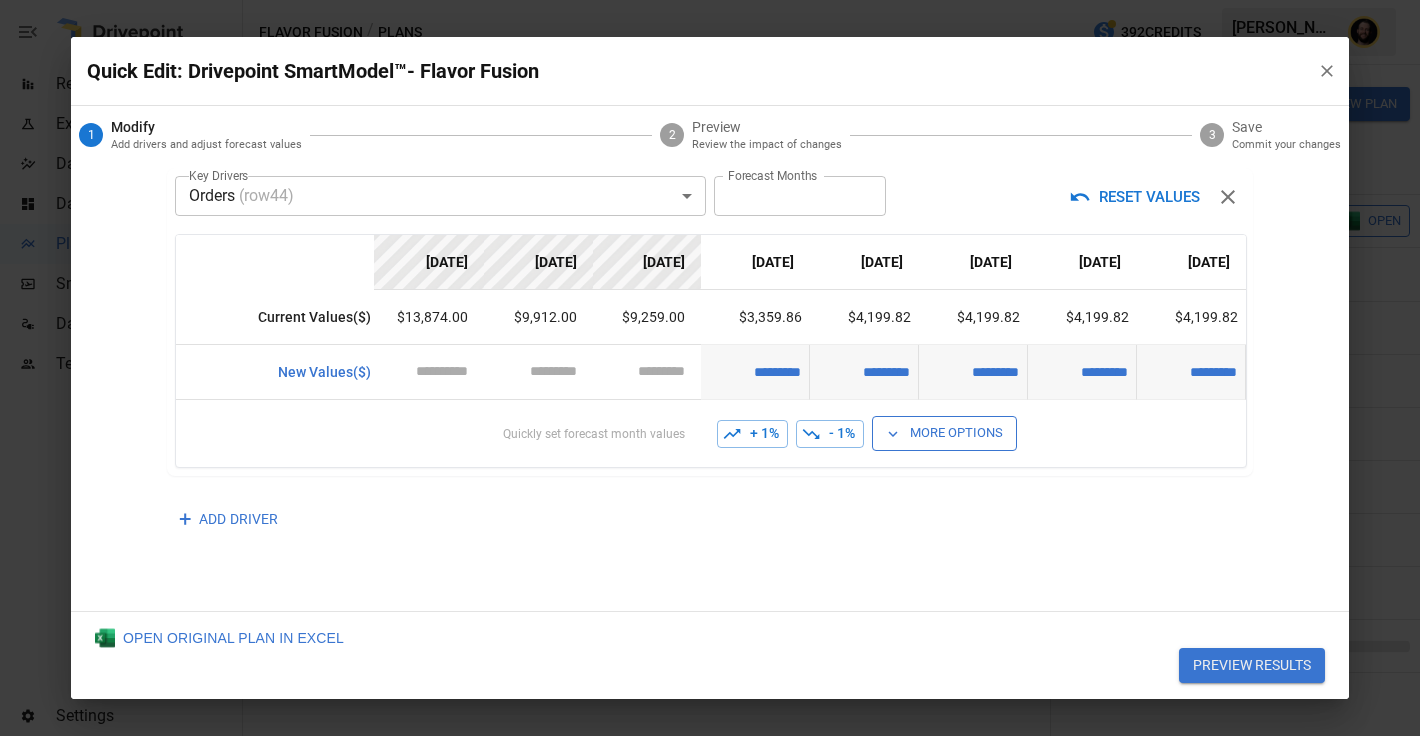 click on "+ 1%" at bounding box center (752, 434) 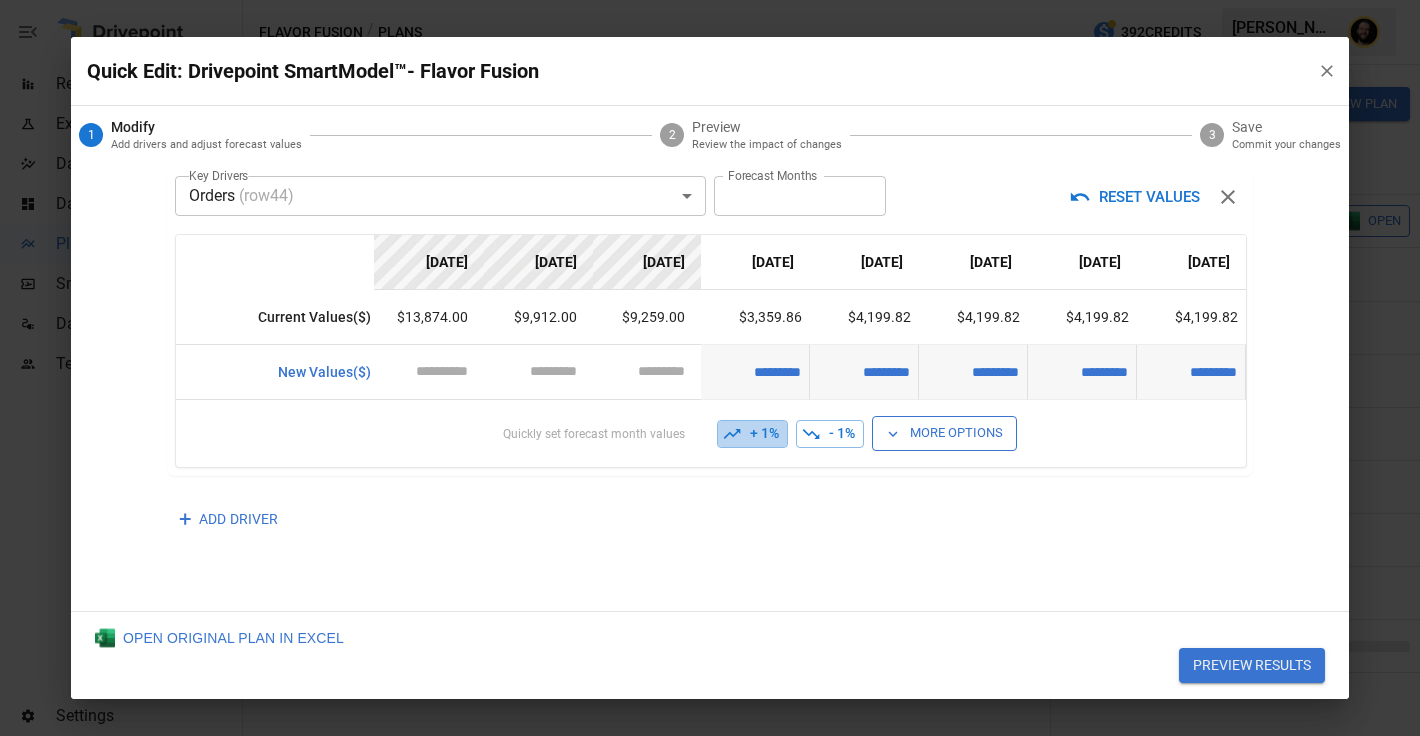 click on "+ 1%" at bounding box center (752, 434) 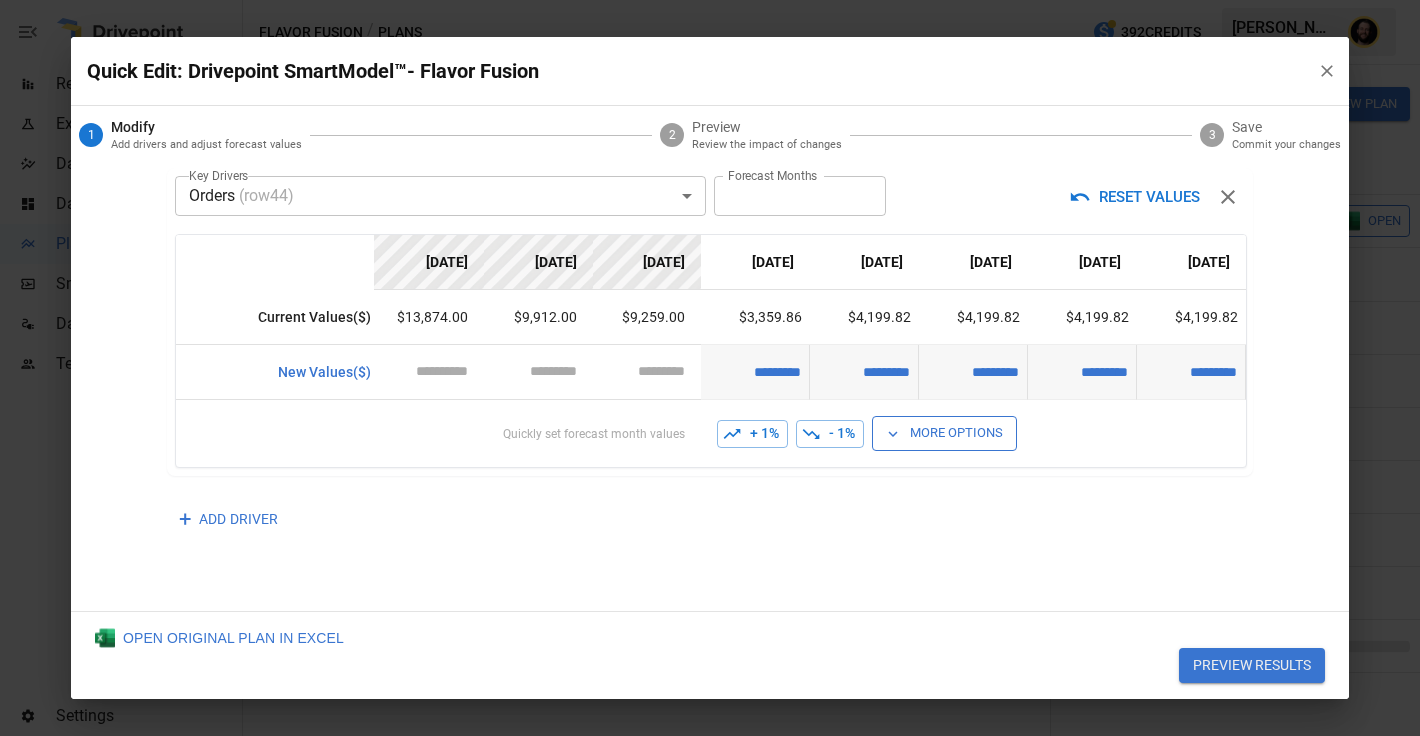 click on "+ 1%" at bounding box center (752, 434) 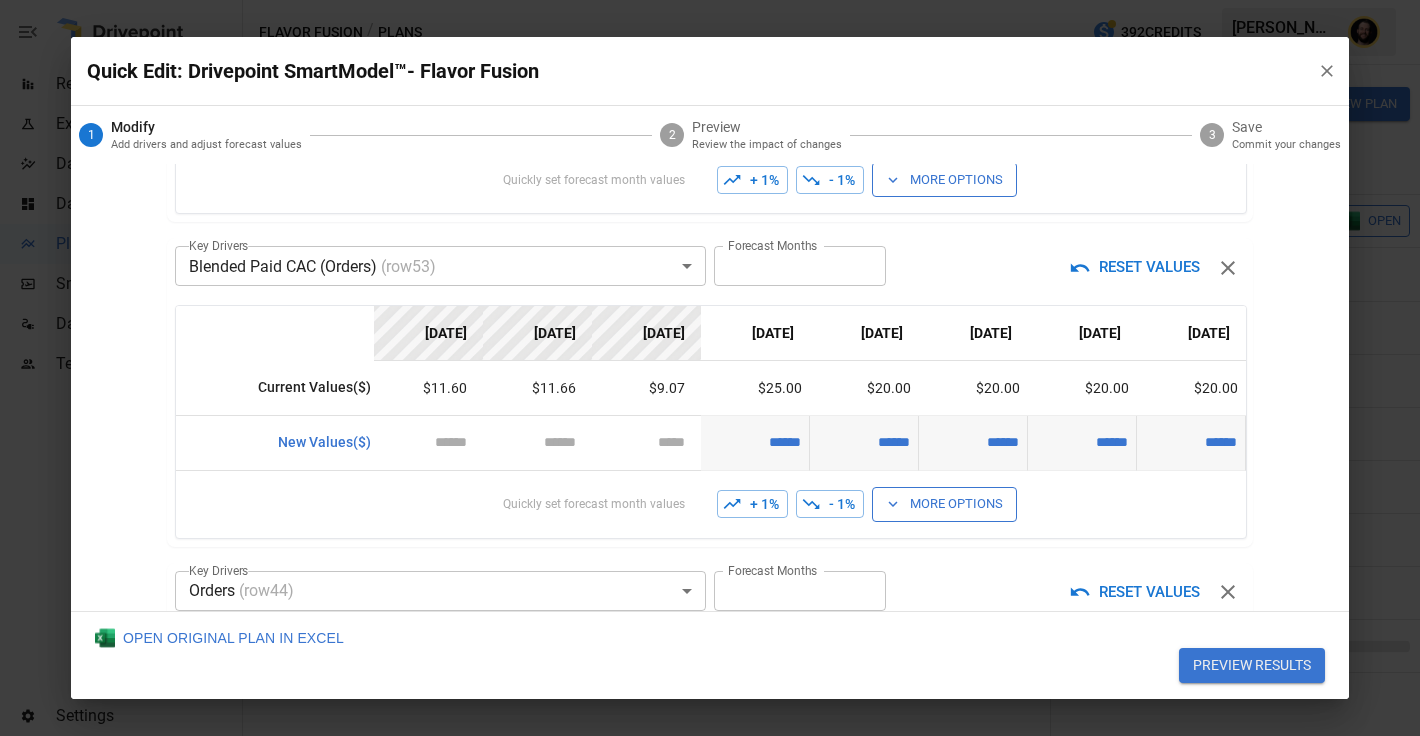scroll, scrollTop: 242, scrollLeft: 0, axis: vertical 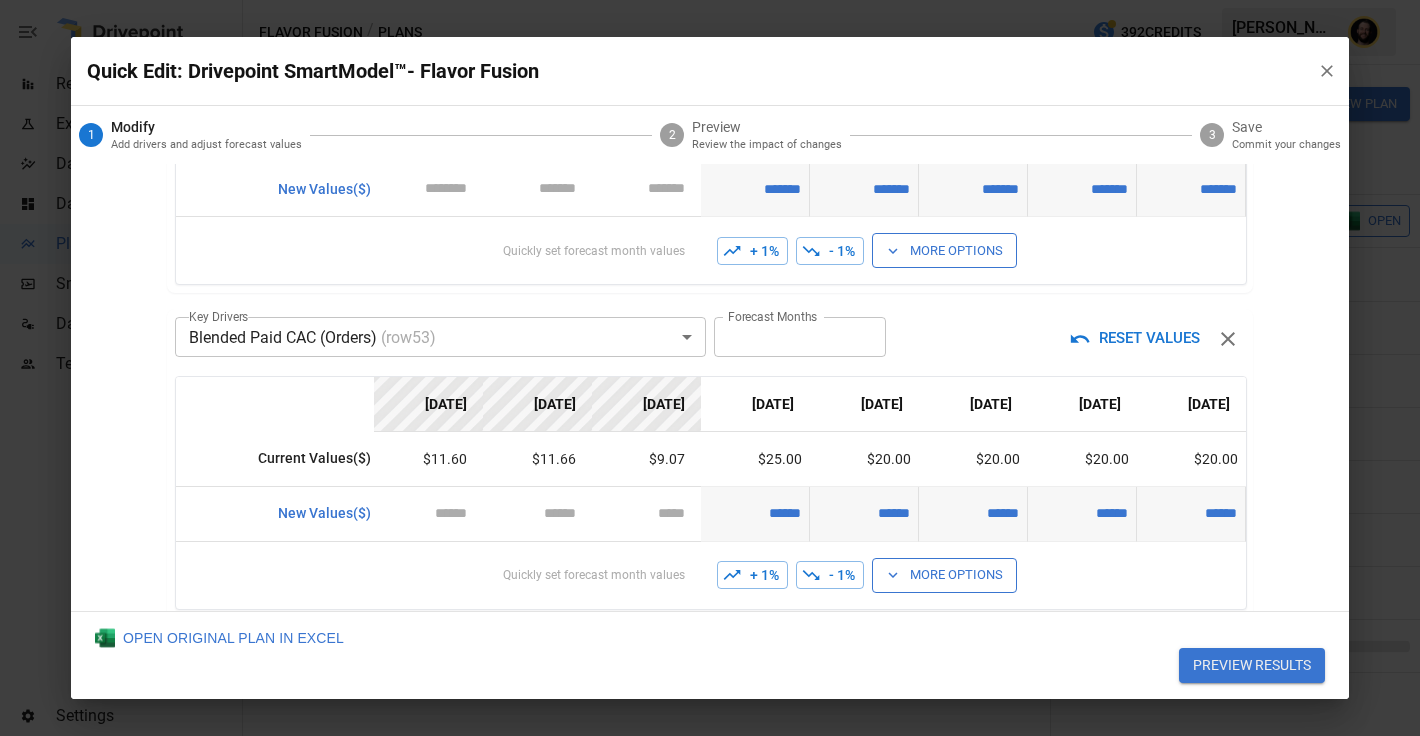 click on "+ 1%" at bounding box center (752, 575) 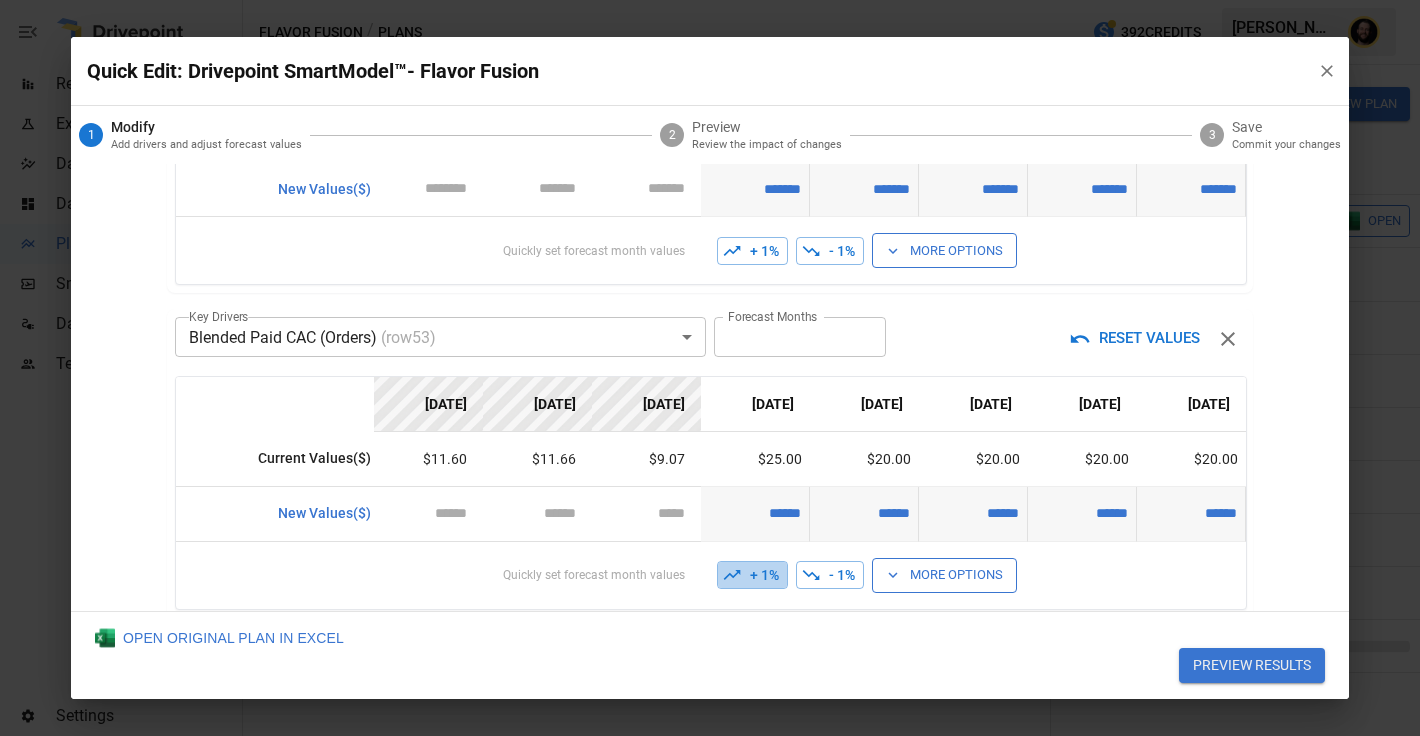 click on "+ 1%" at bounding box center (752, 575) 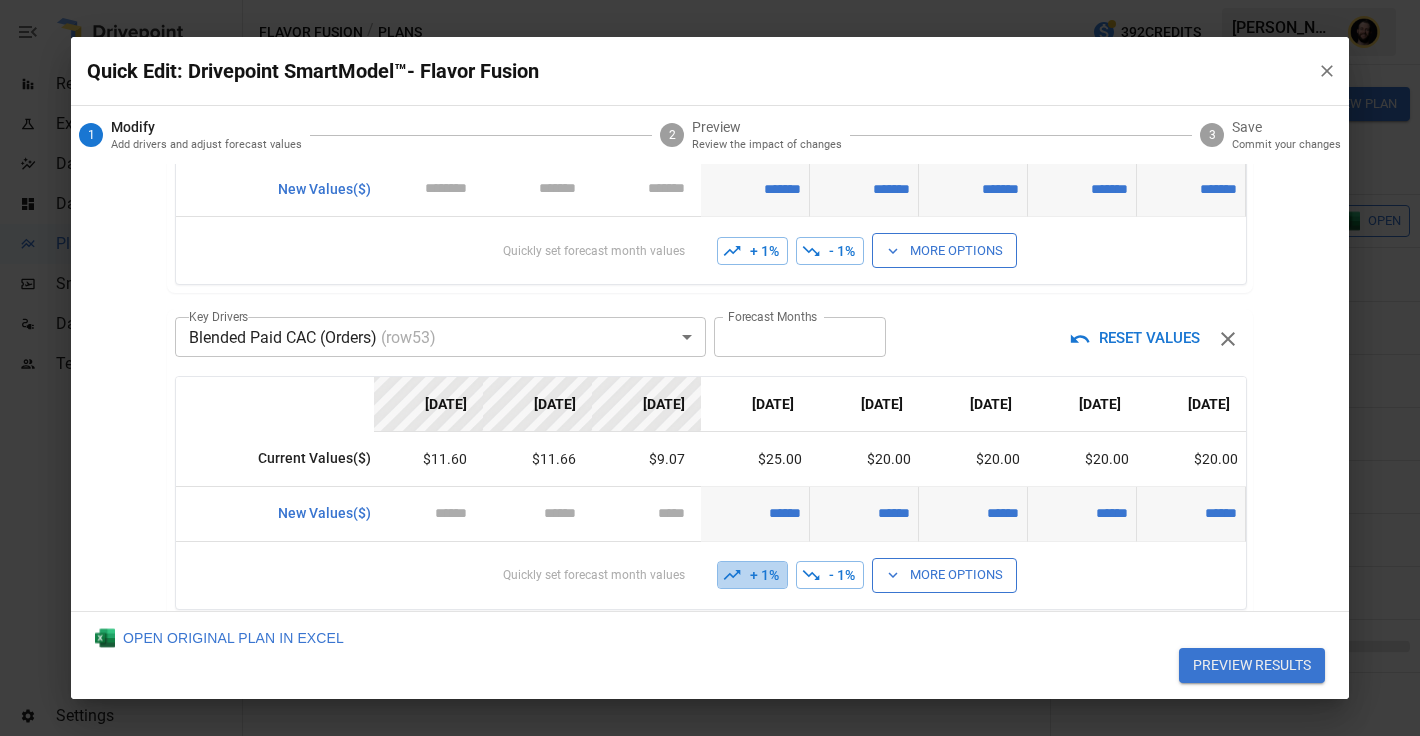 click on "+ 1%" at bounding box center (752, 575) 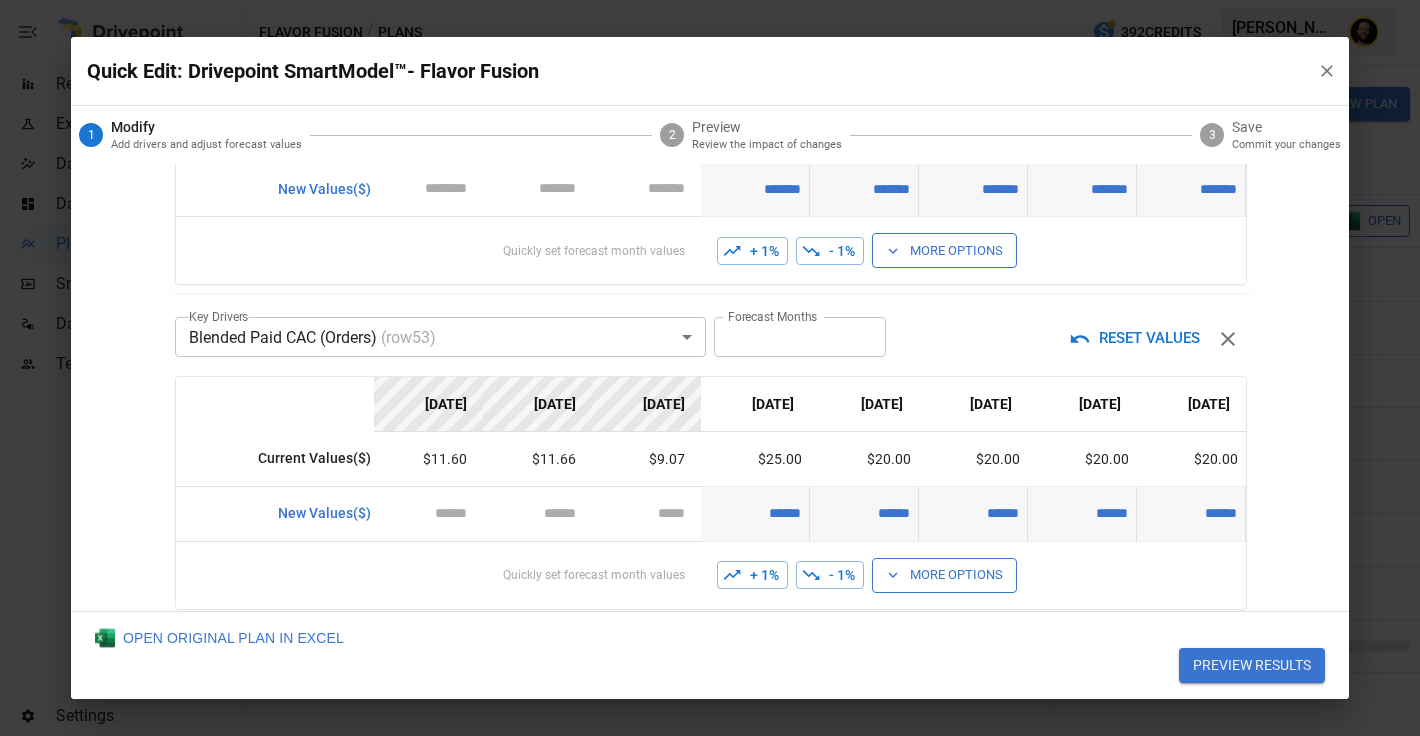 scroll, scrollTop: 37, scrollLeft: 0, axis: vertical 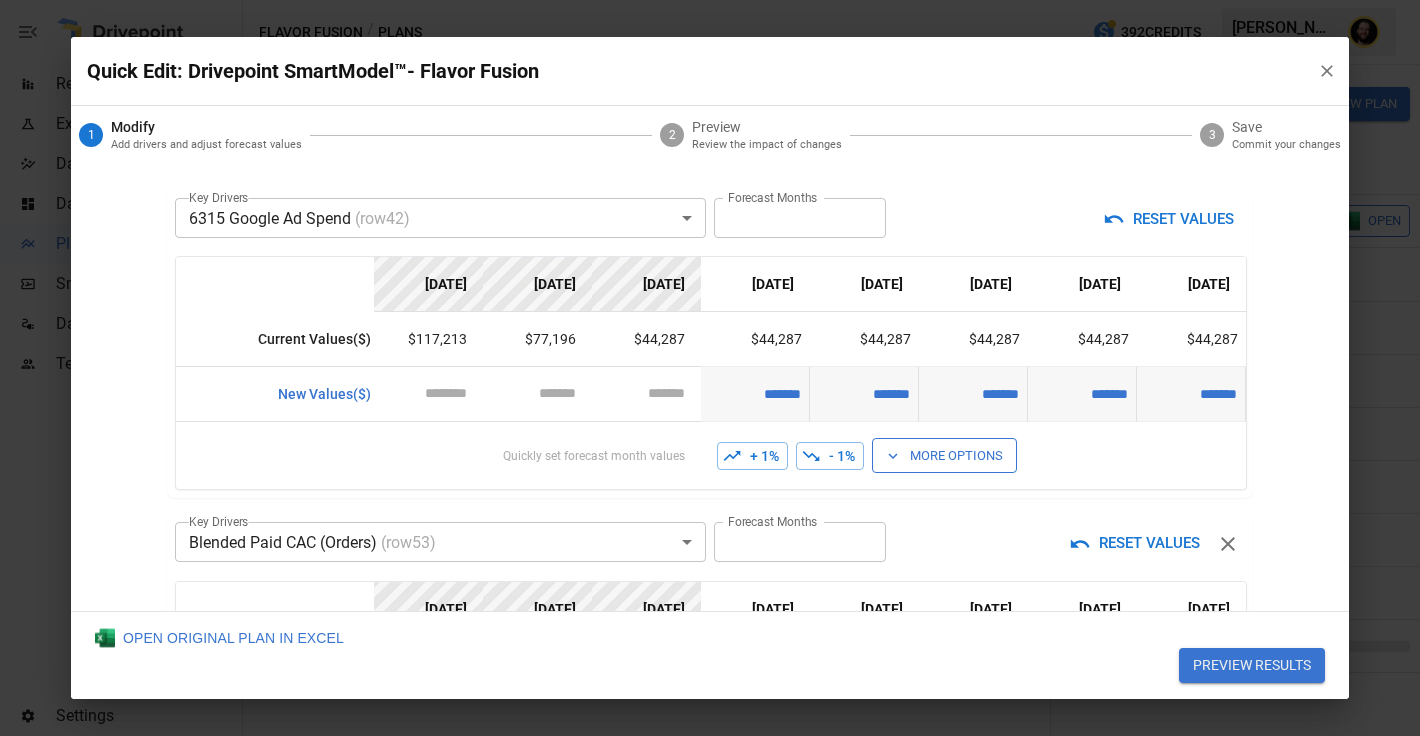 click on "+ 1%" at bounding box center (752, 456) 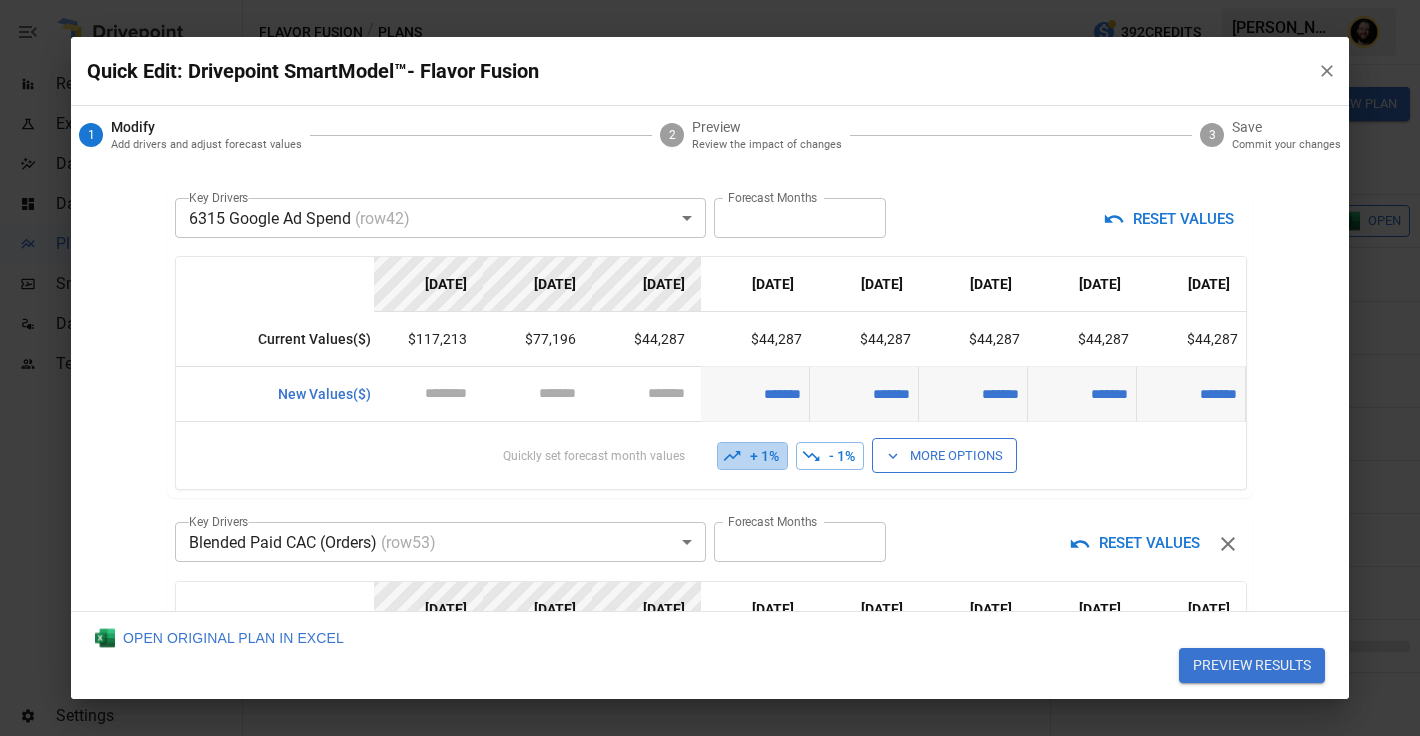 click on "+ 1%" at bounding box center [752, 456] 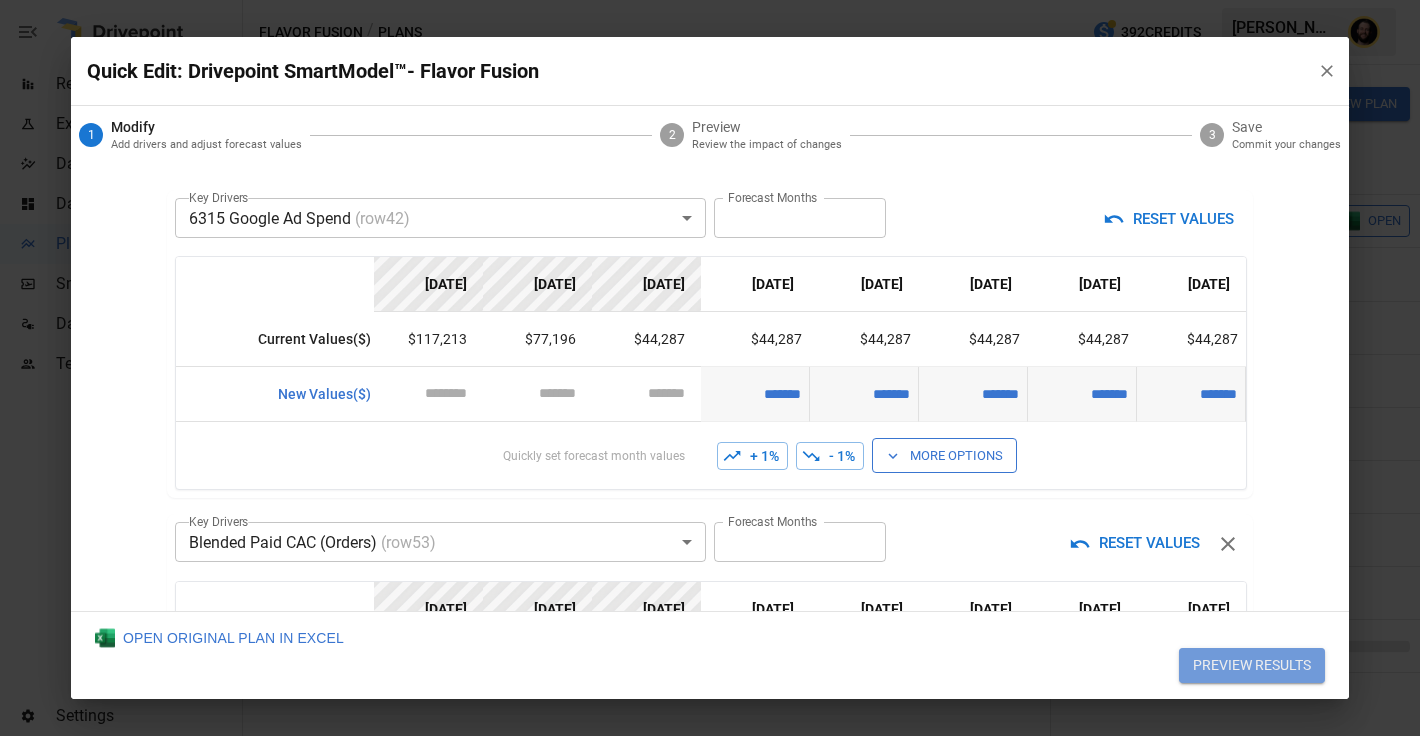 click on "PREVIEW RESULTS" at bounding box center [1252, 666] 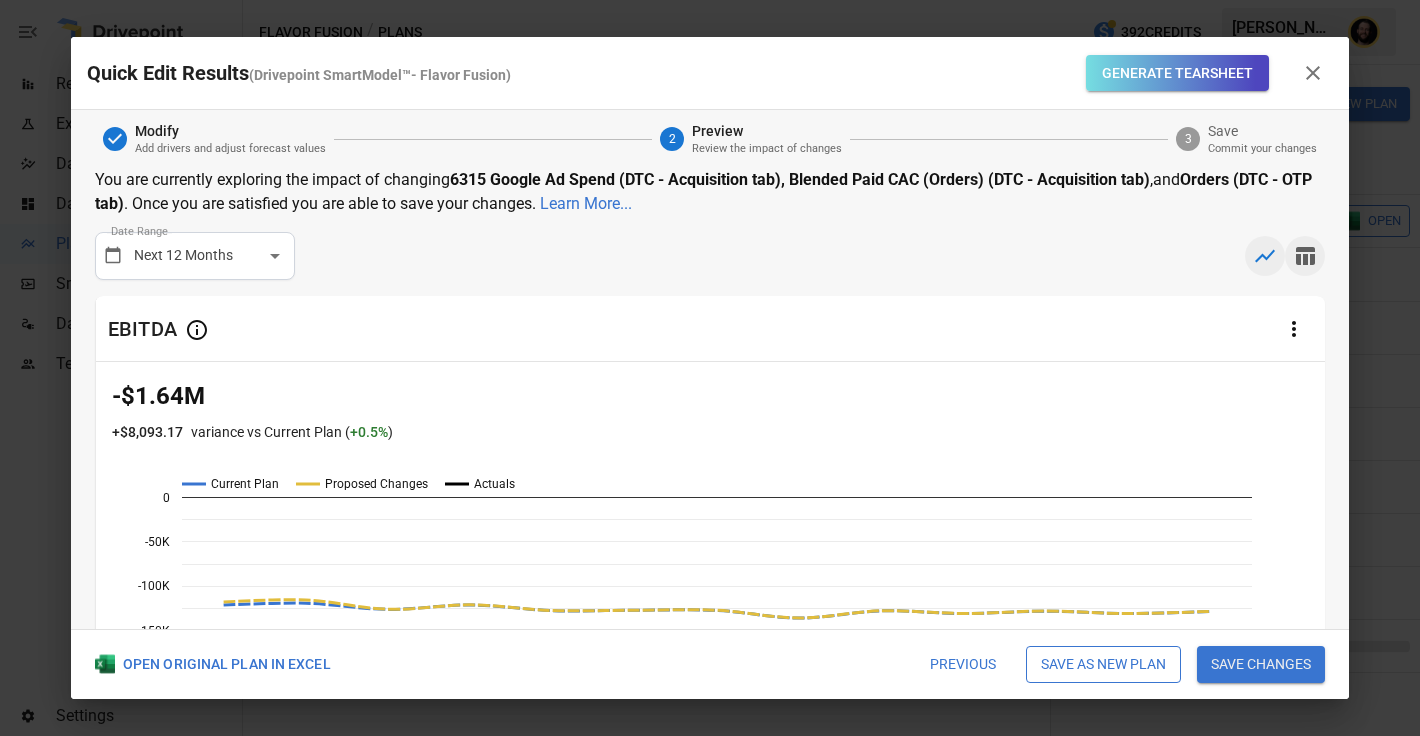 click 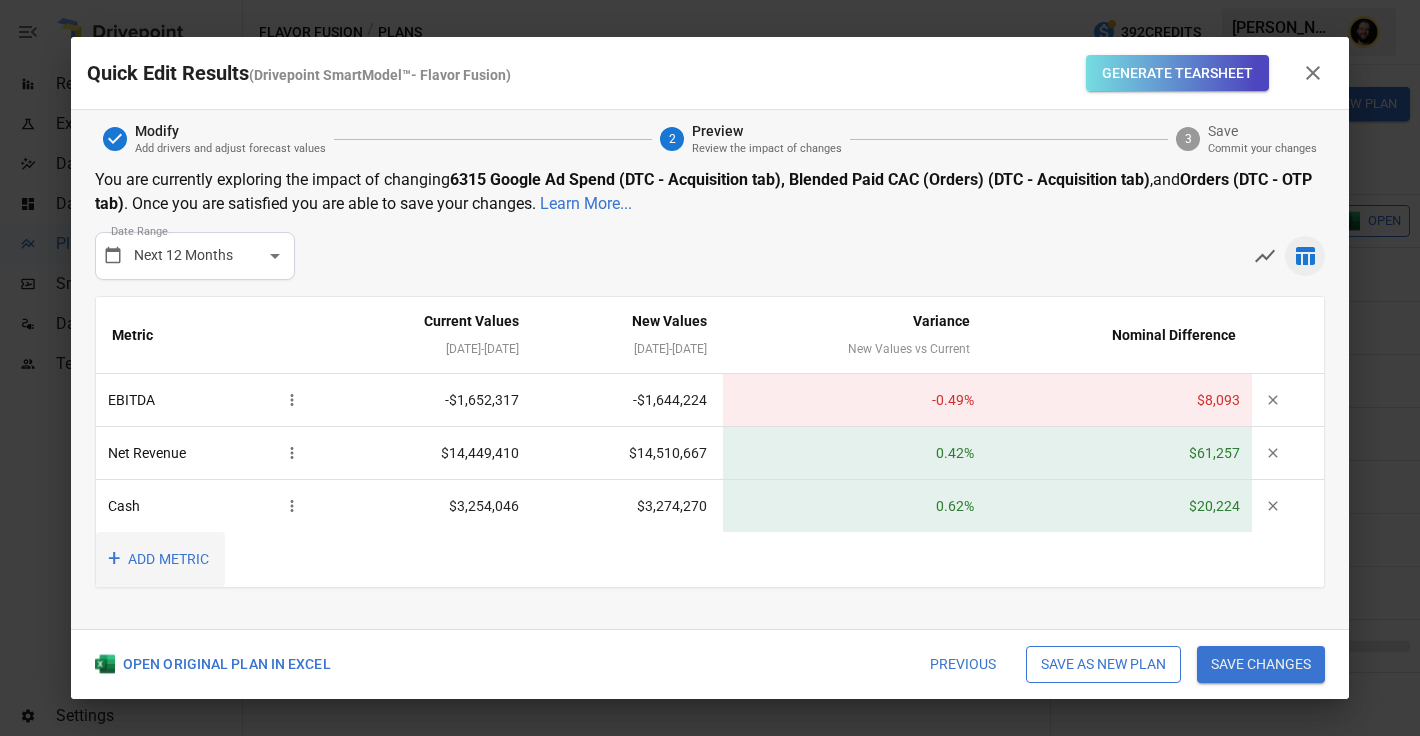 click on "+ ADD METRIC" at bounding box center (160, 559) 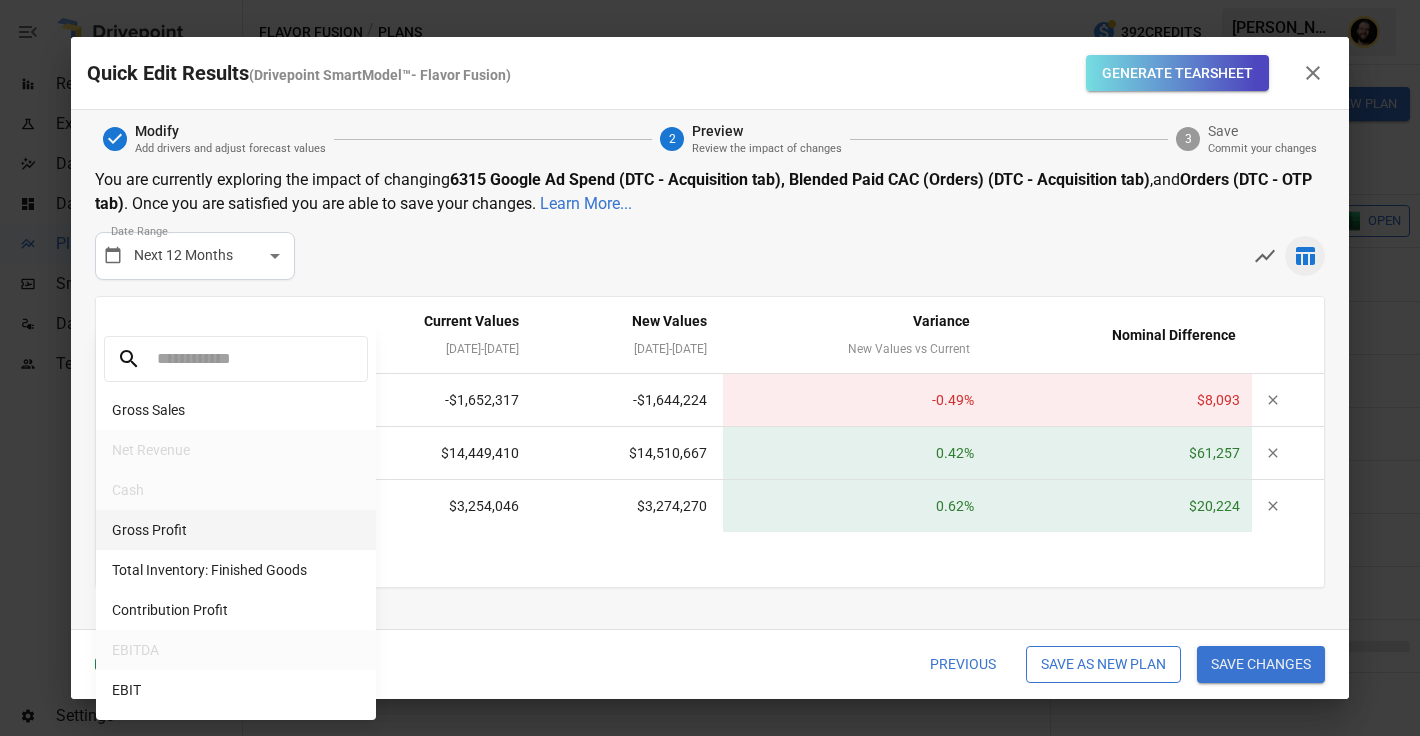 click on "Gross Profit" at bounding box center [236, 530] 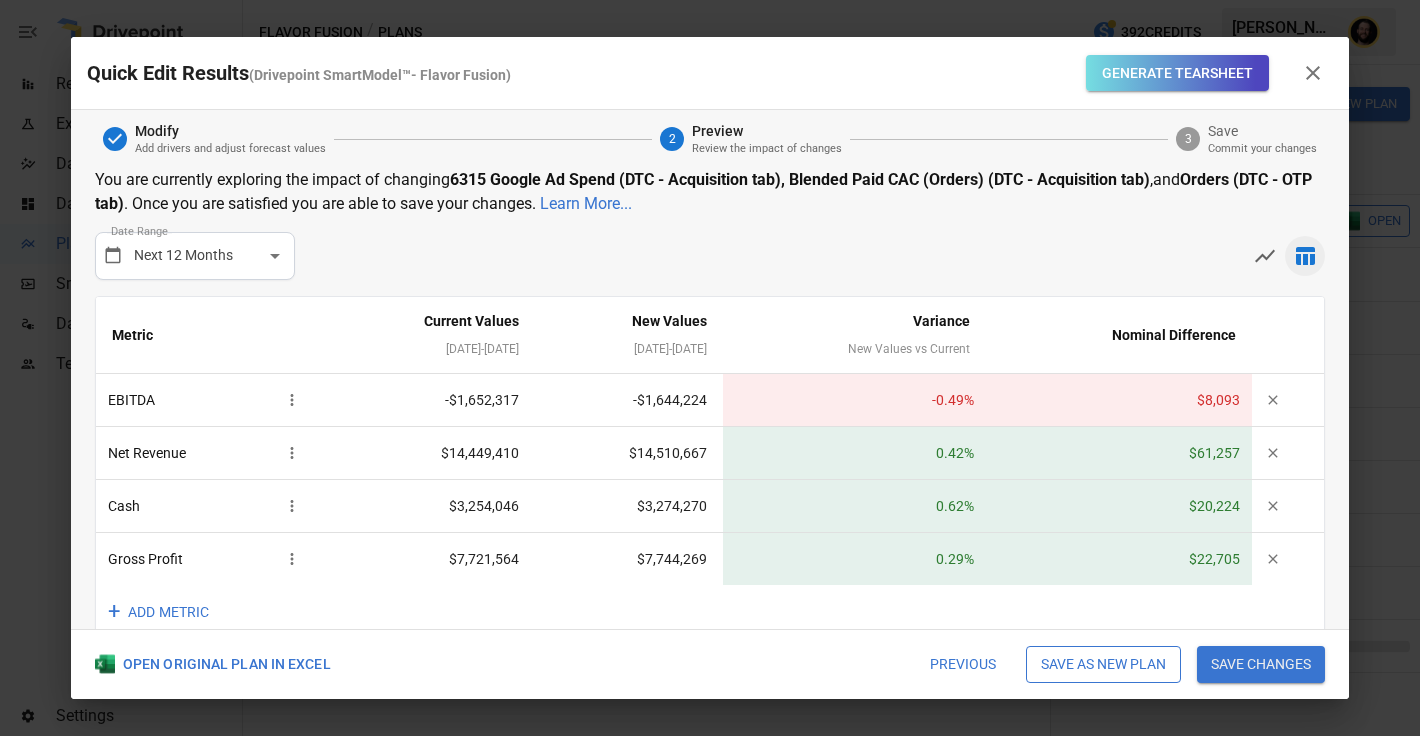 scroll, scrollTop: 36, scrollLeft: 0, axis: vertical 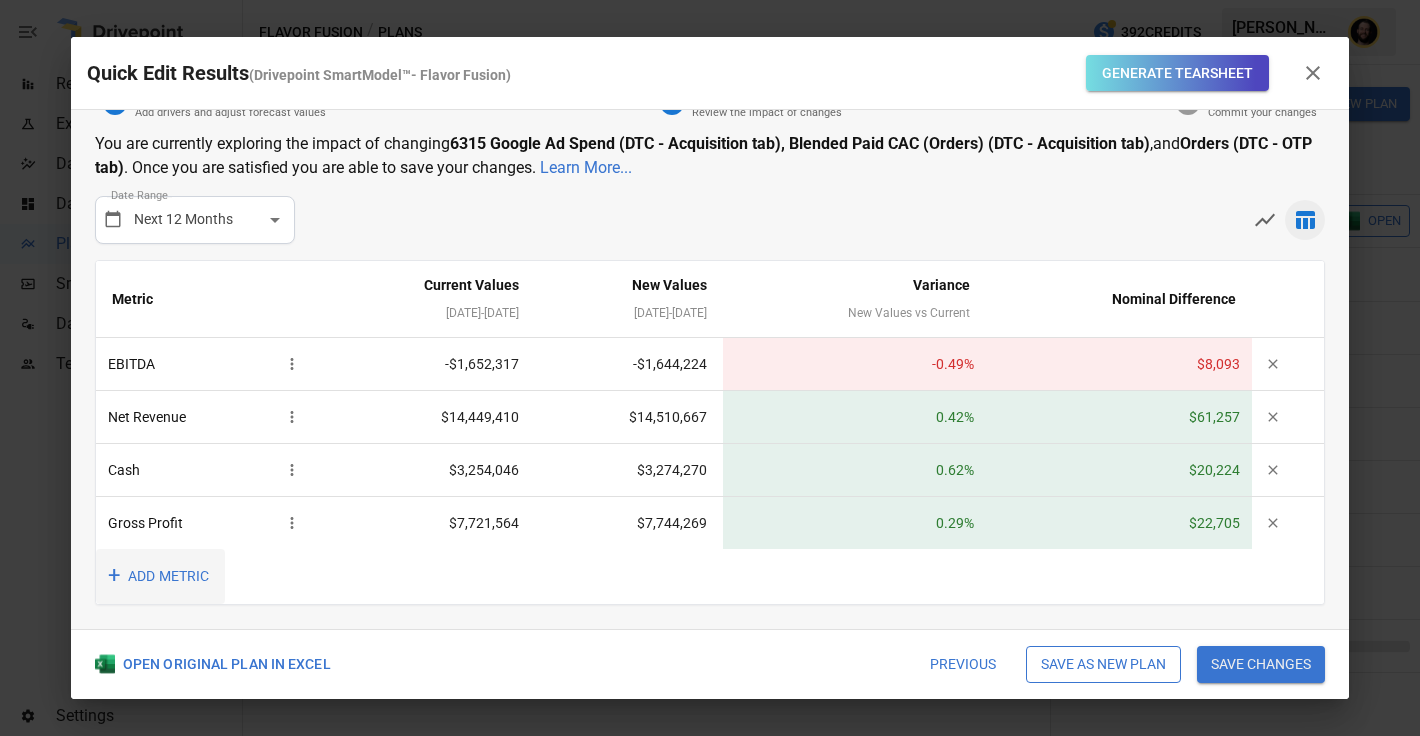 click on "+ ADD METRIC" at bounding box center [160, 576] 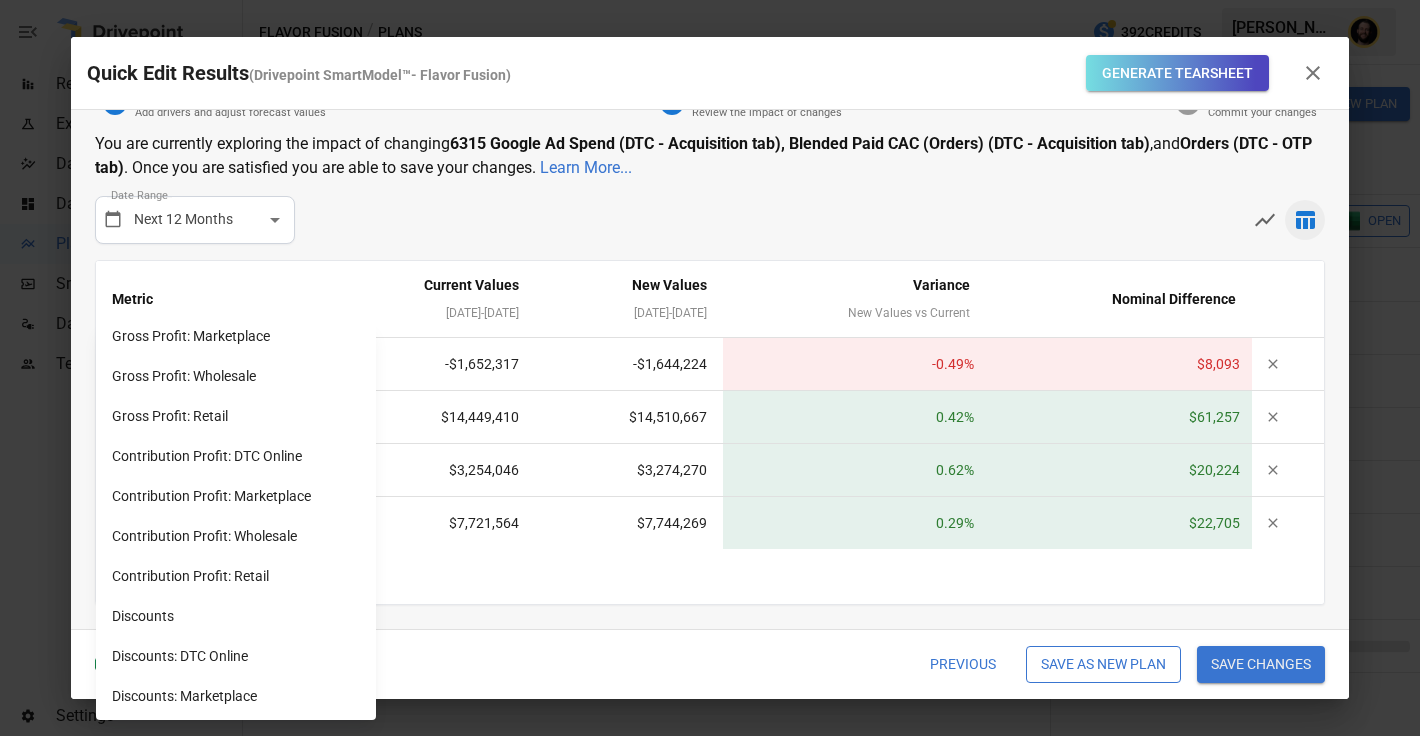 scroll, scrollTop: 795, scrollLeft: 0, axis: vertical 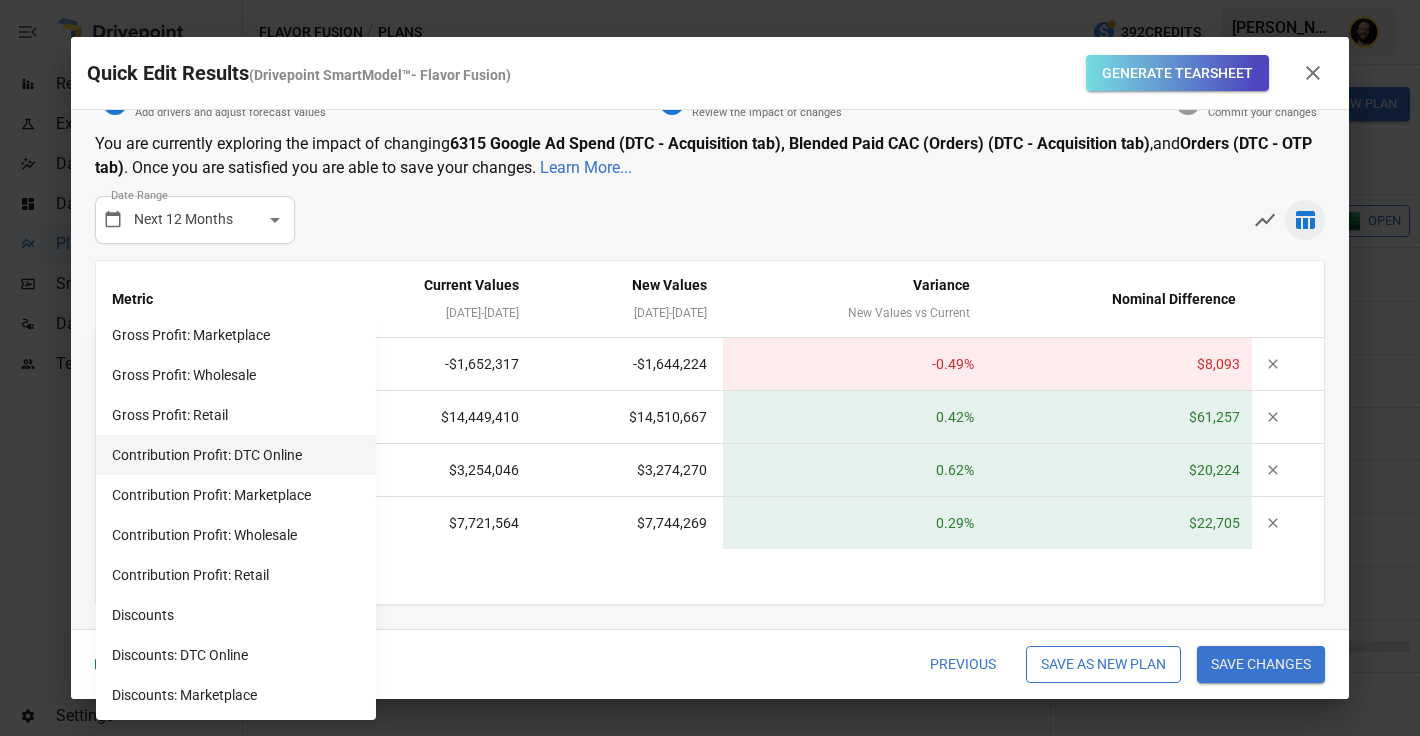 click on "Contribution Profit: DTC Online" at bounding box center (236, 455) 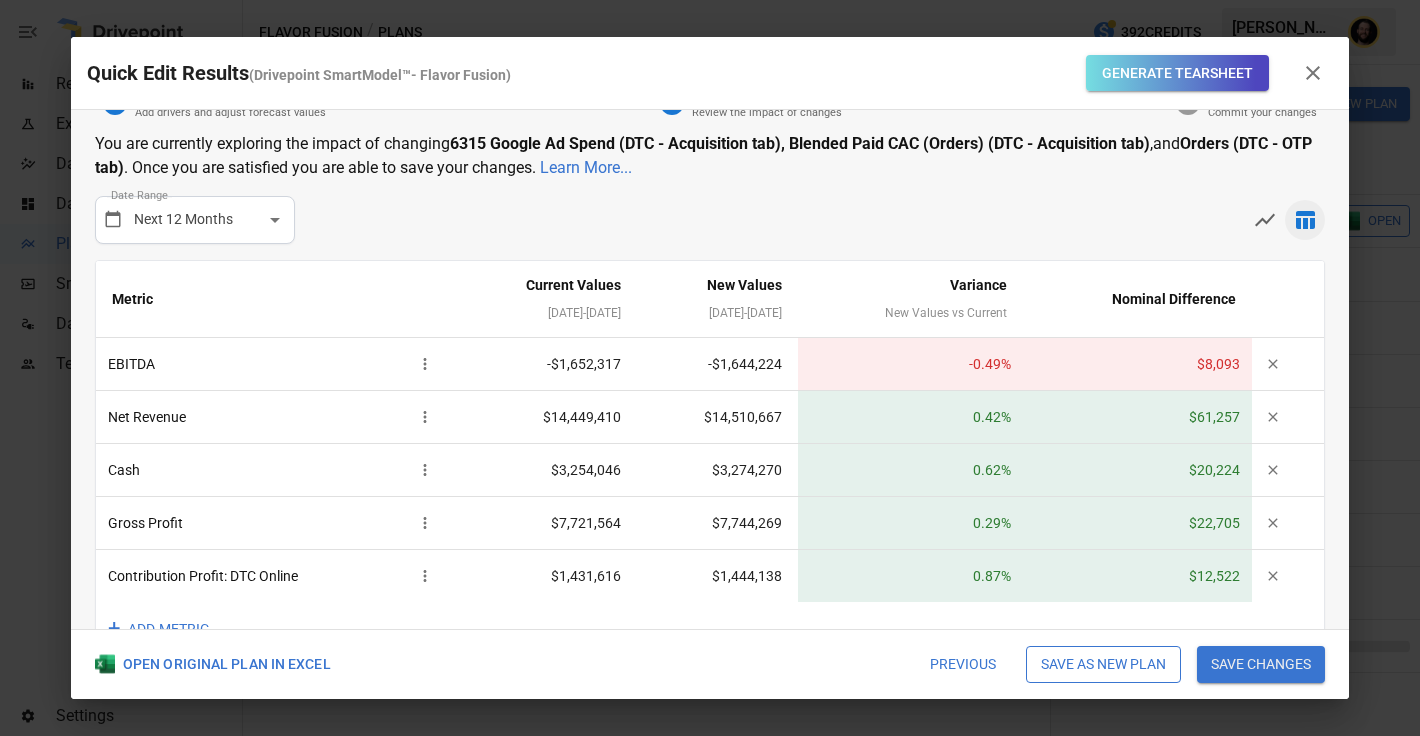 scroll, scrollTop: 89, scrollLeft: 0, axis: vertical 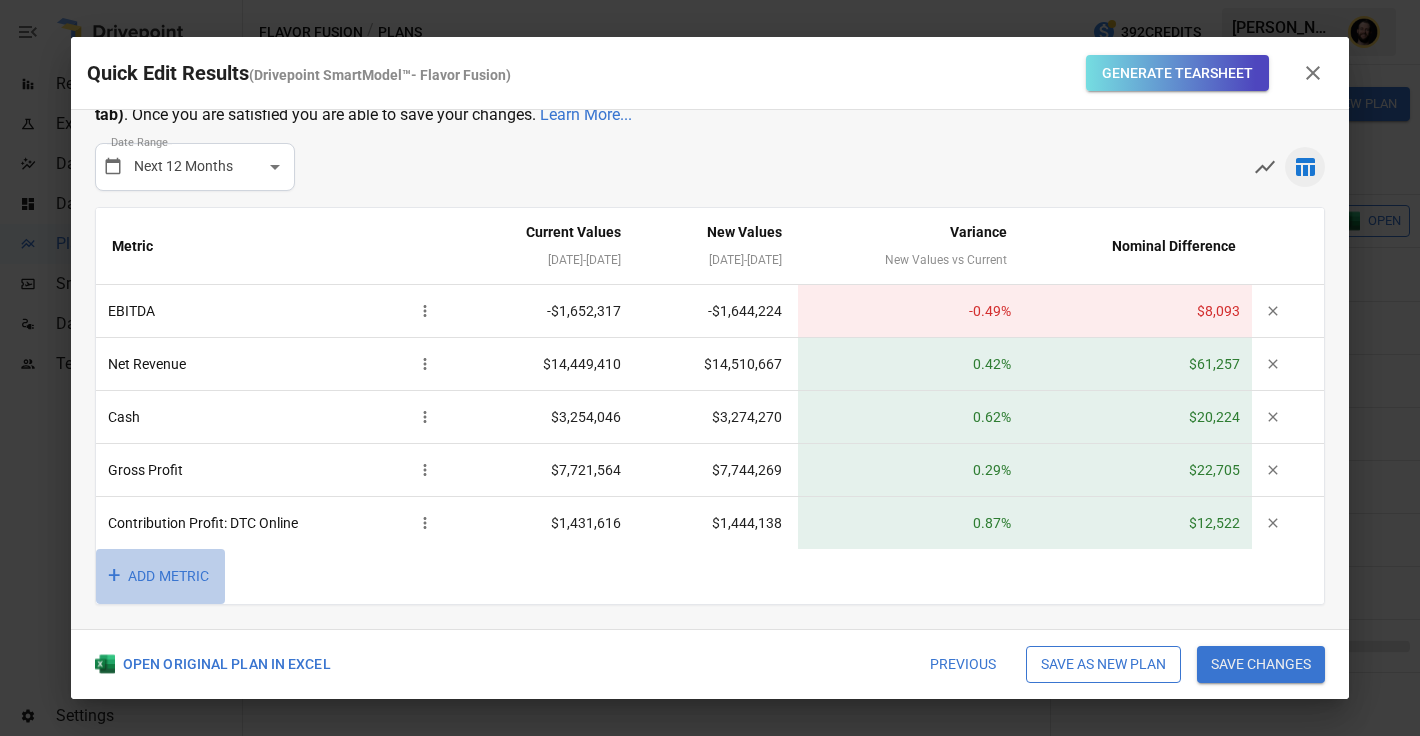 click on "+ ADD METRIC" at bounding box center [160, 576] 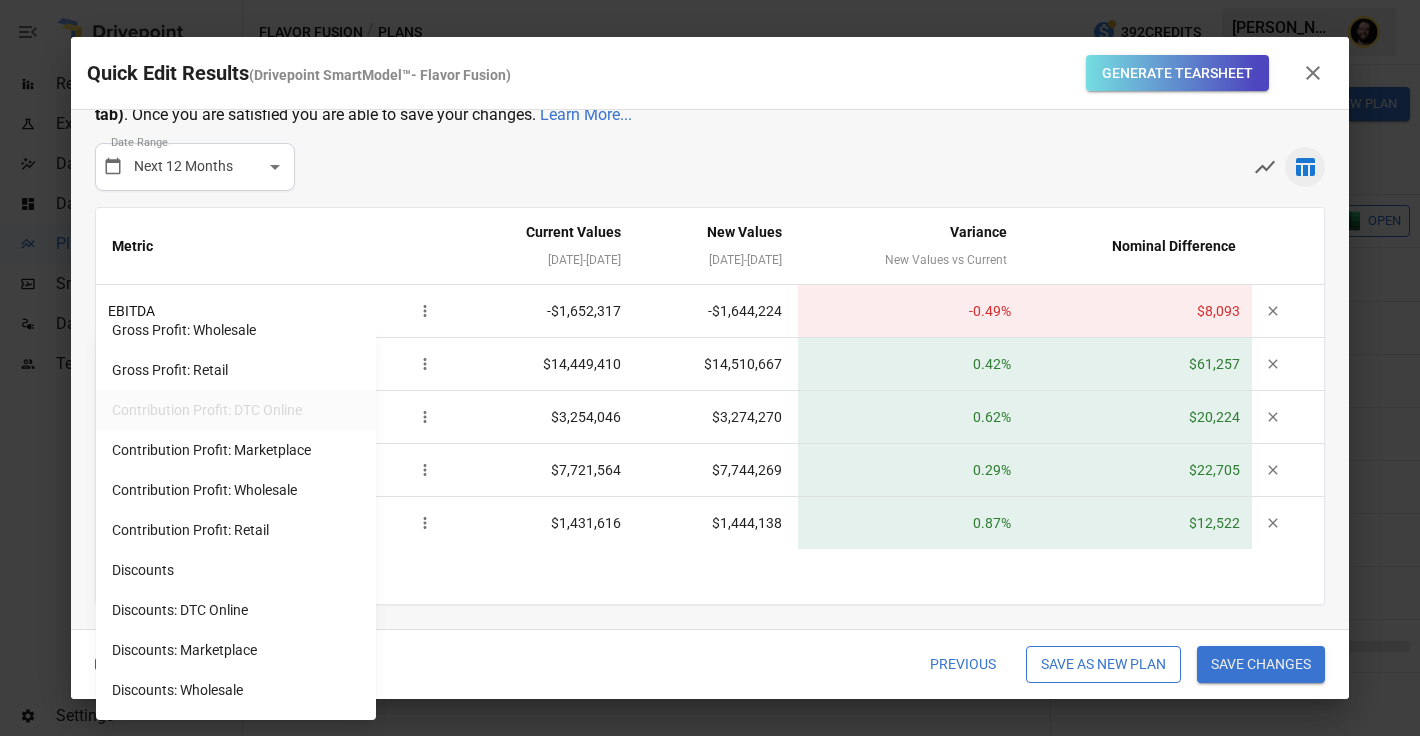 scroll, scrollTop: 1678, scrollLeft: 0, axis: vertical 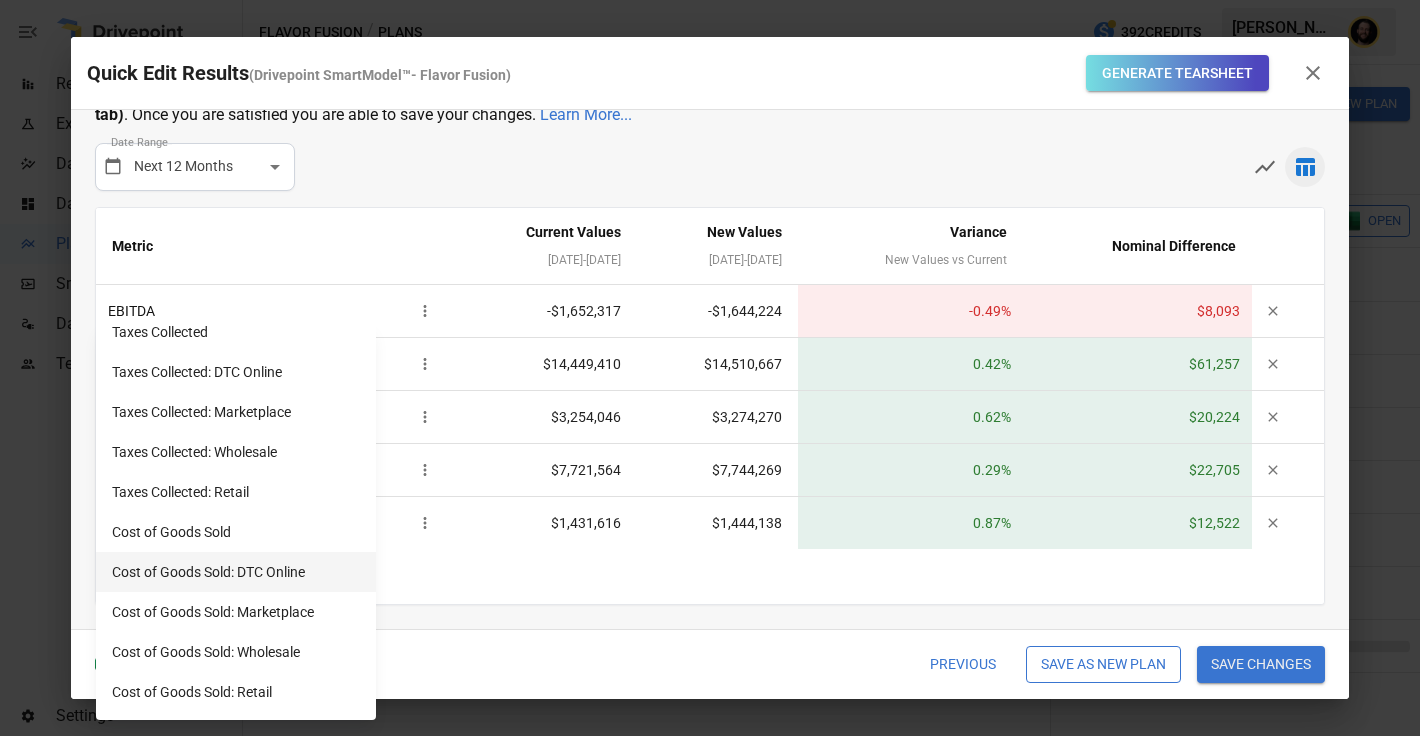 click on "Cost of Goods Sold: DTC Online" at bounding box center [236, 572] 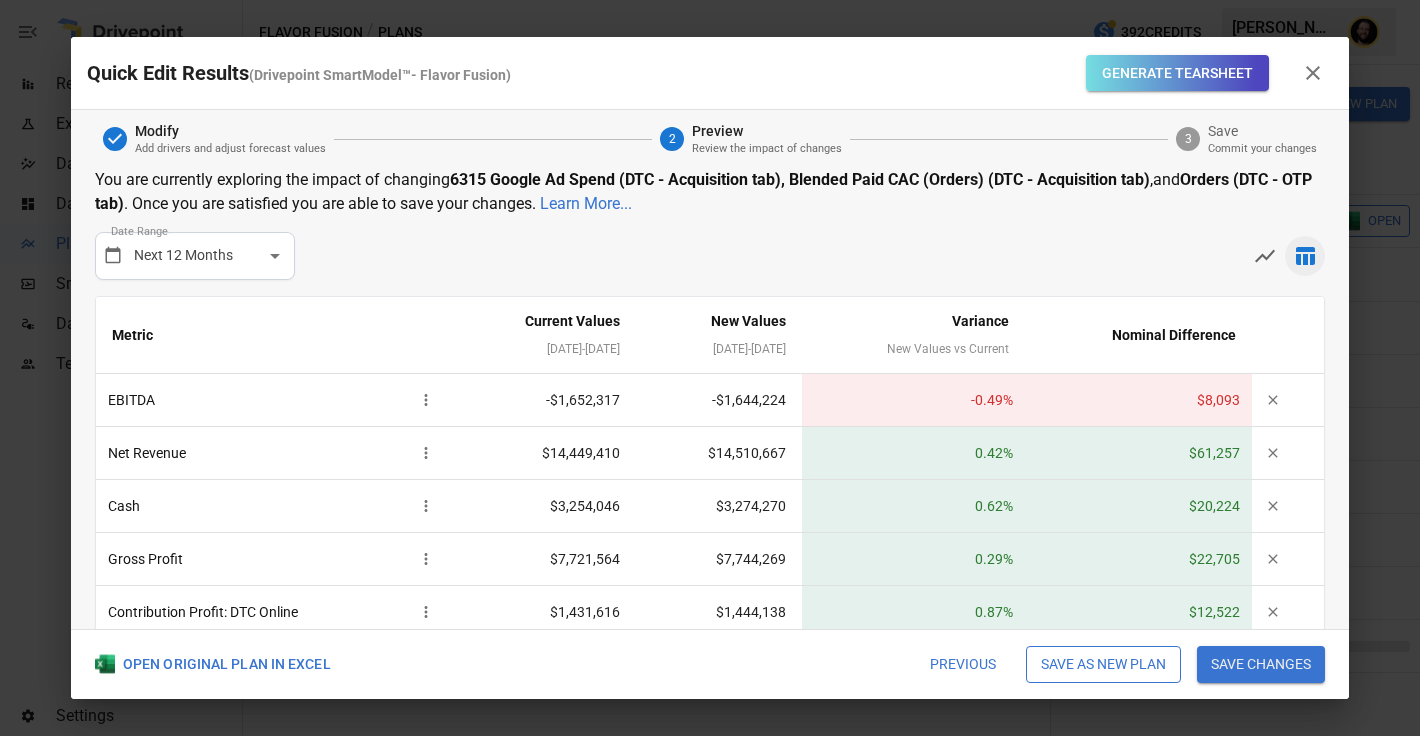 scroll, scrollTop: 8, scrollLeft: 0, axis: vertical 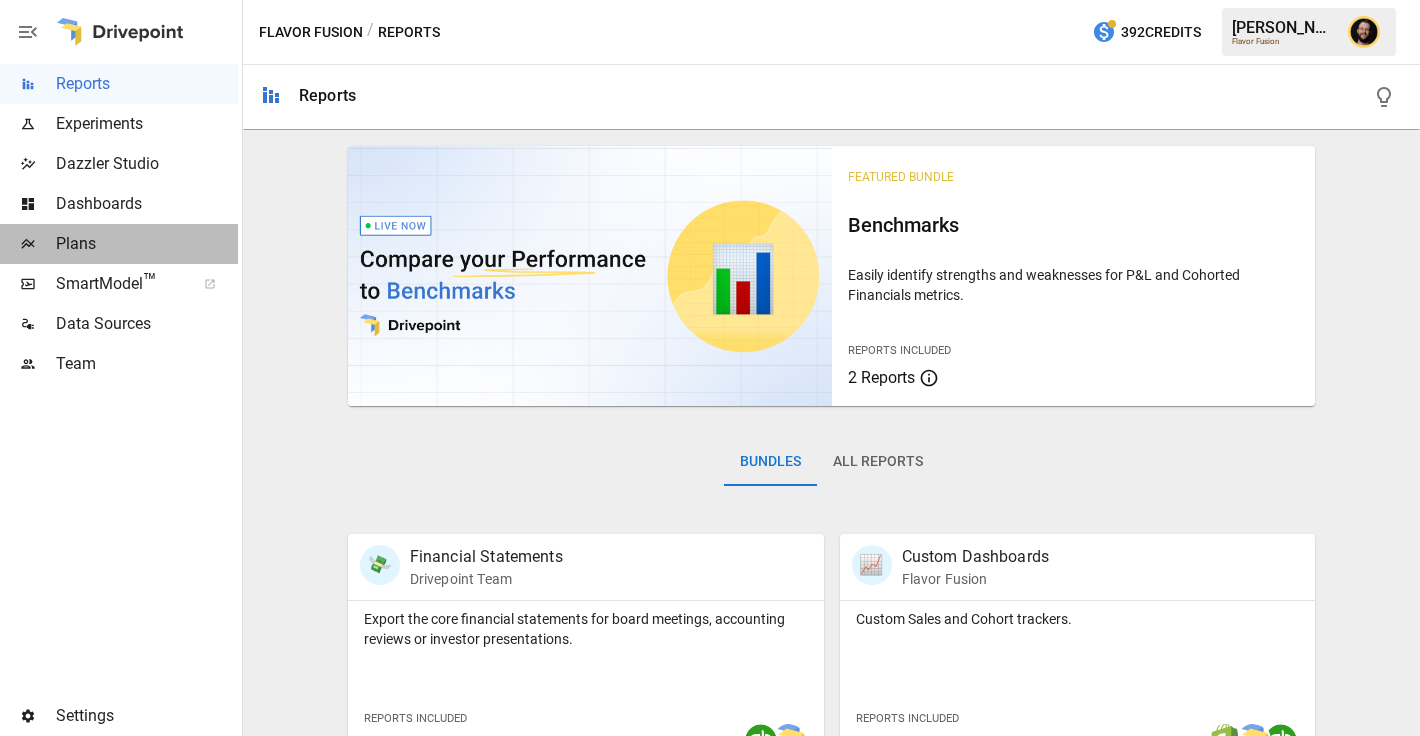 click on "Plans" at bounding box center [147, 244] 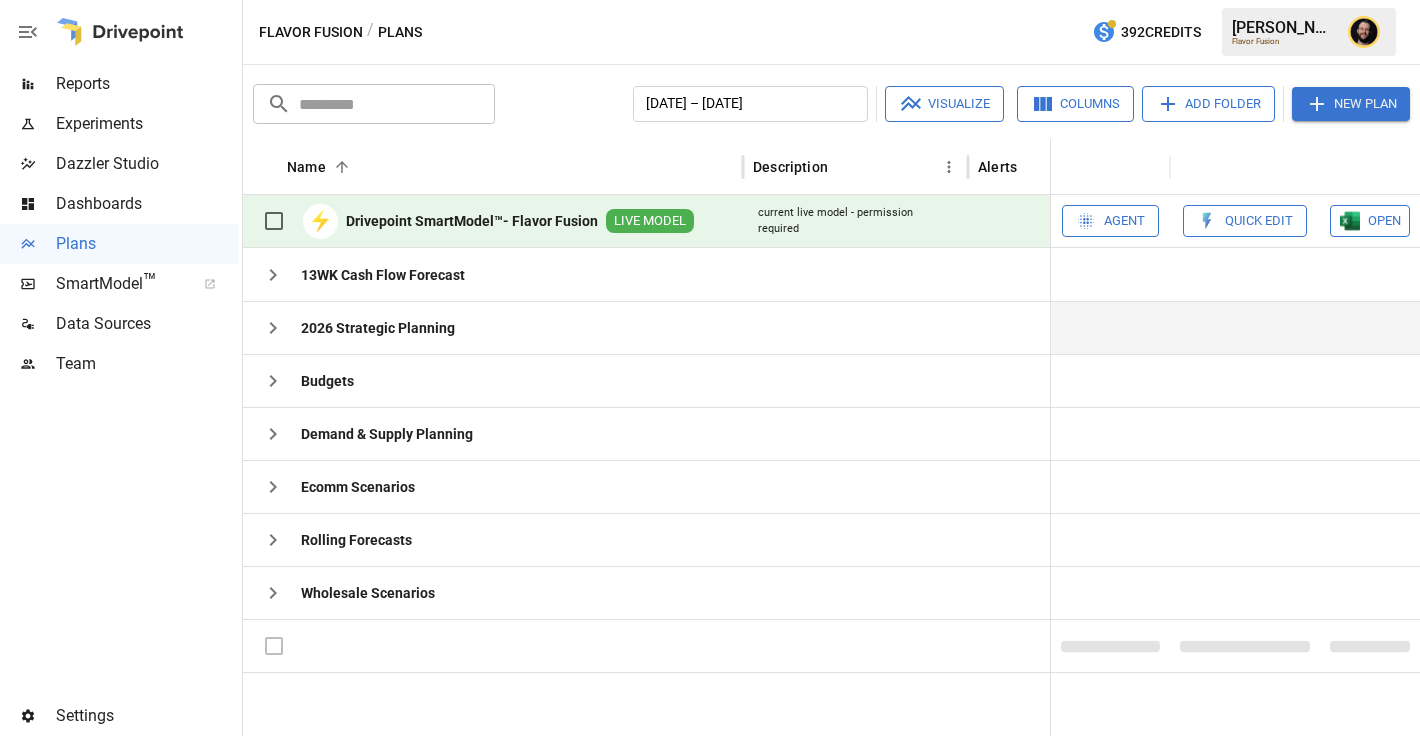 click 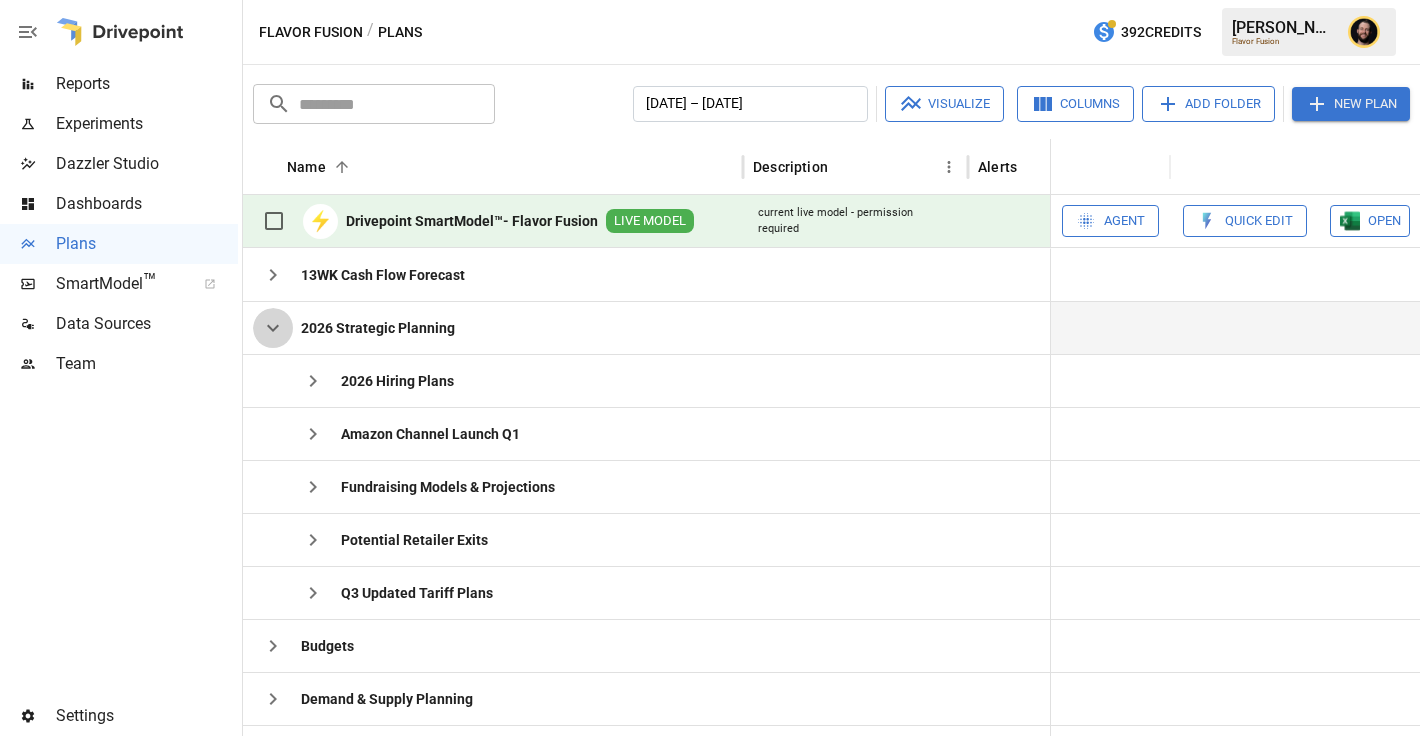 click 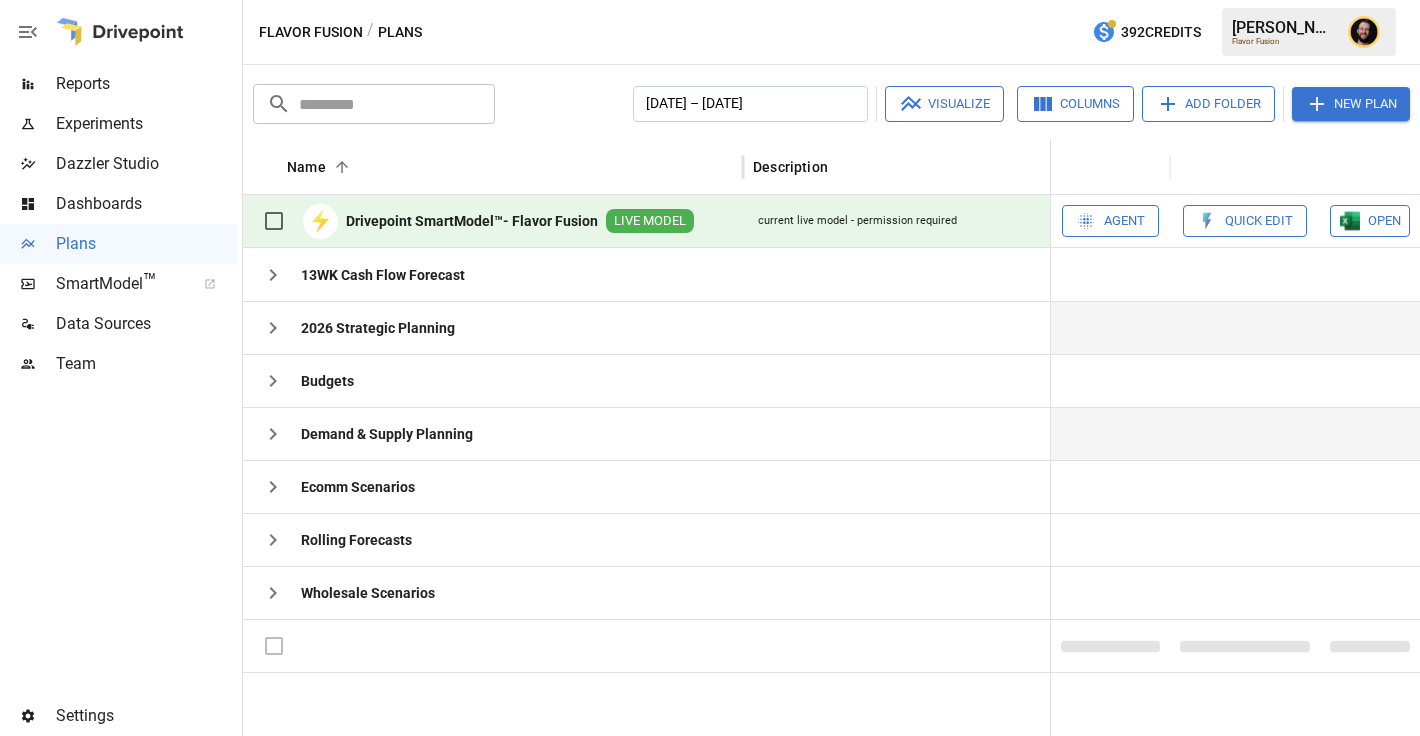 click 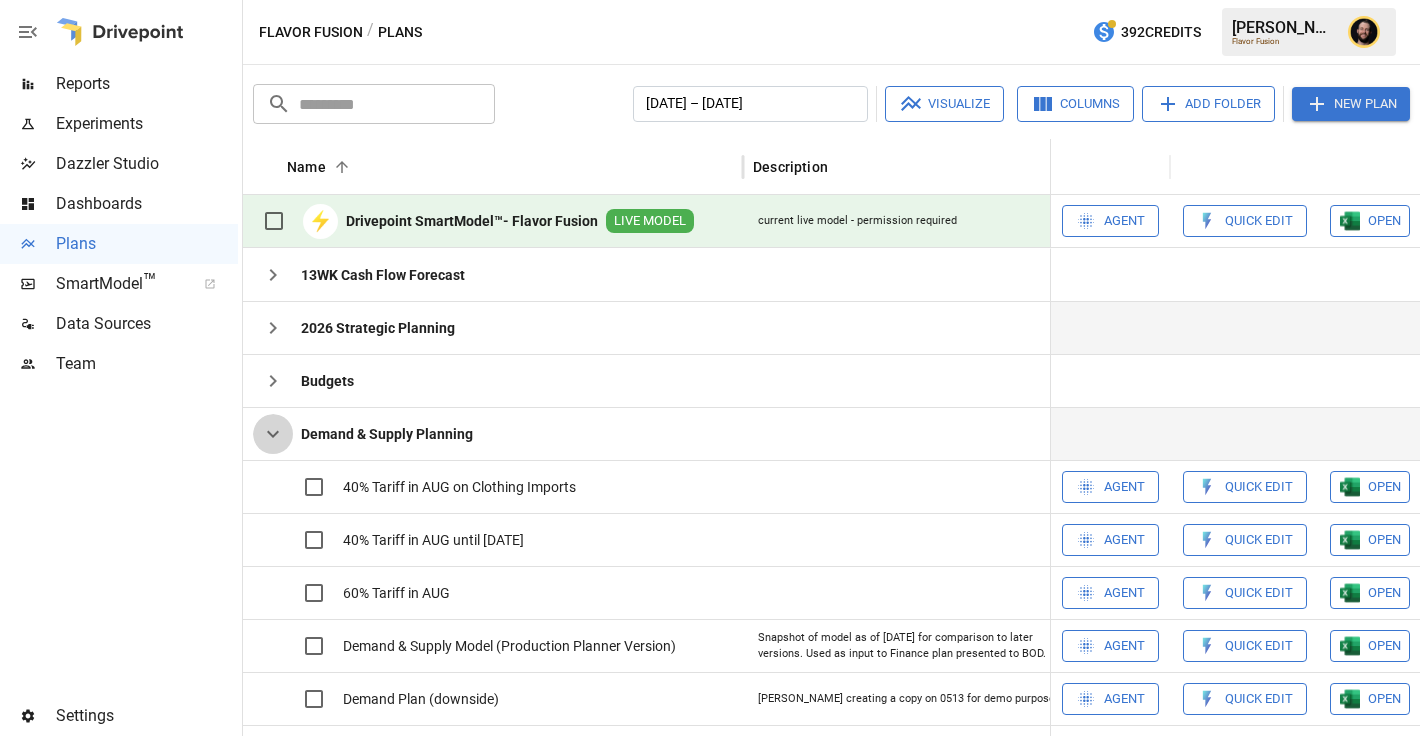 click 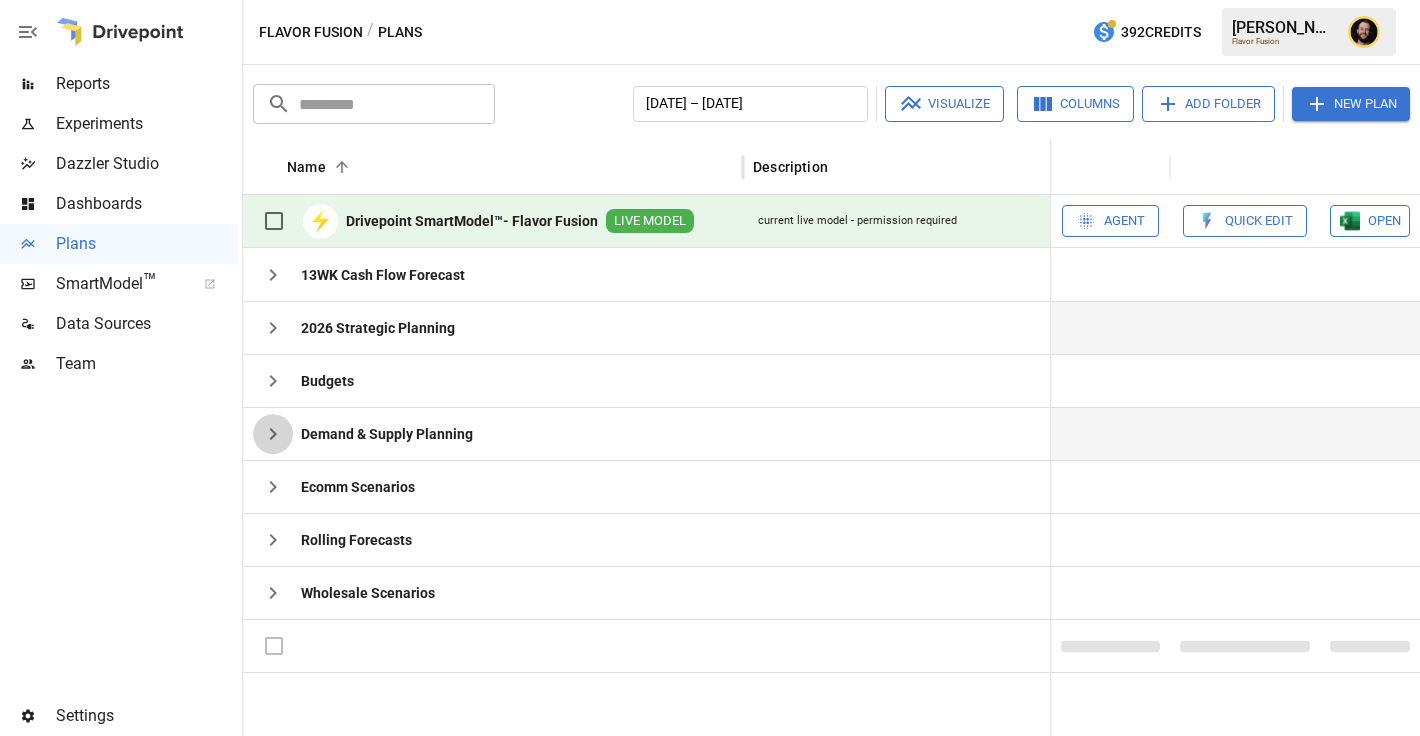 click 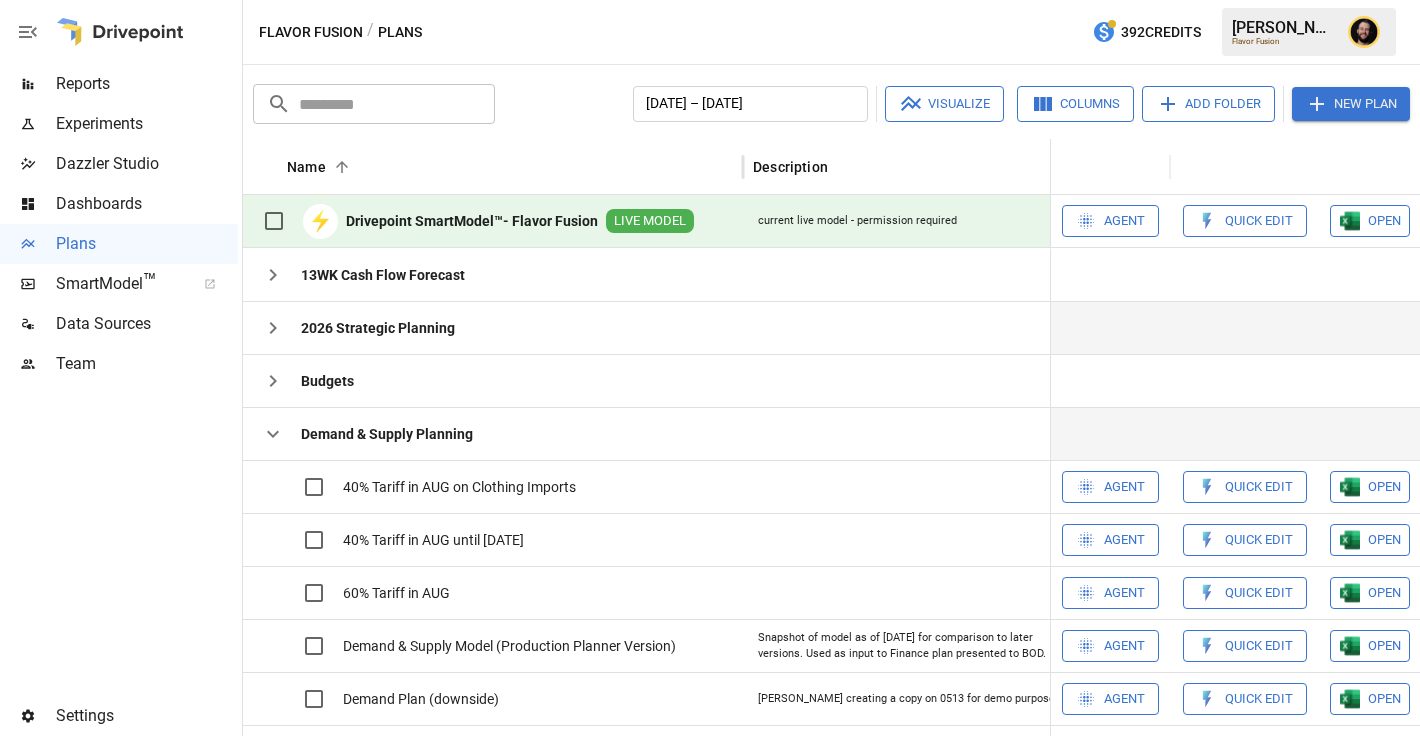 scroll, scrollTop: 171, scrollLeft: 0, axis: vertical 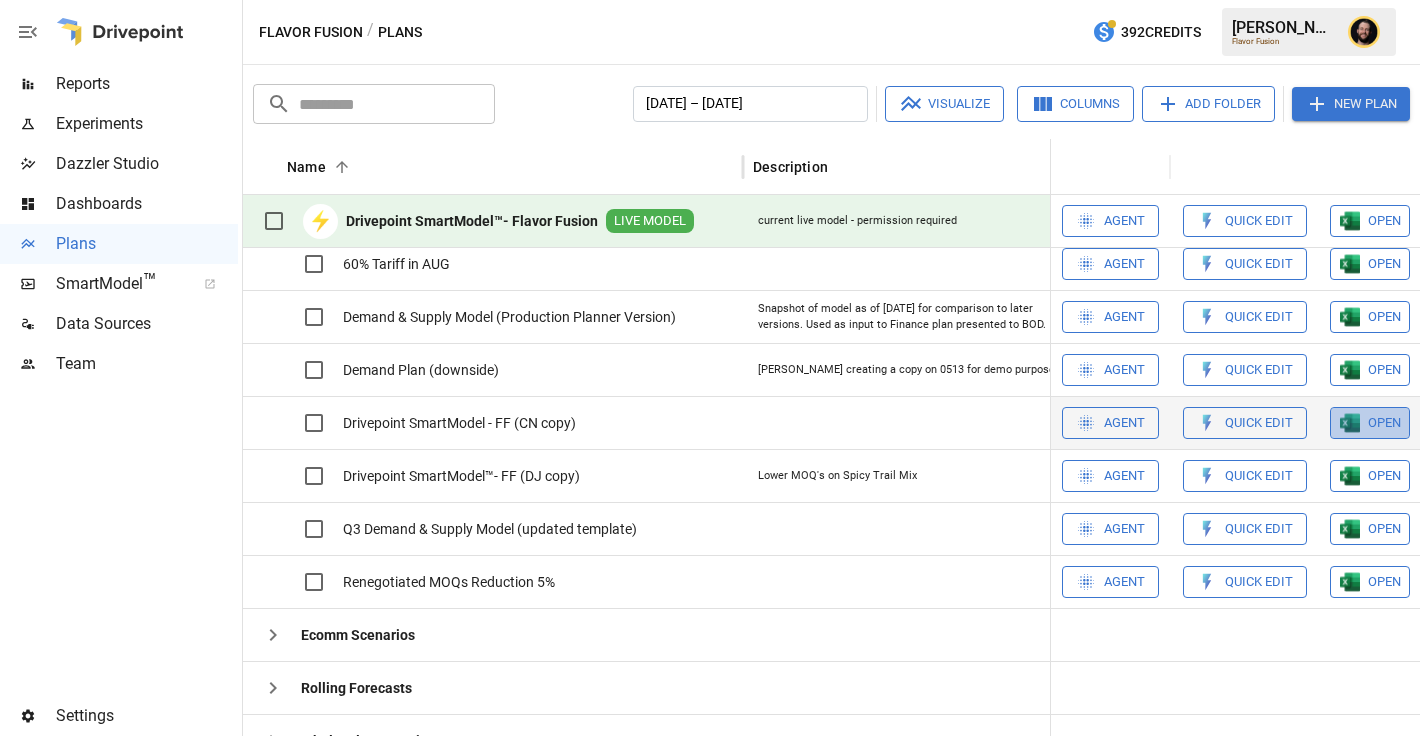 click at bounding box center (1350, 158) 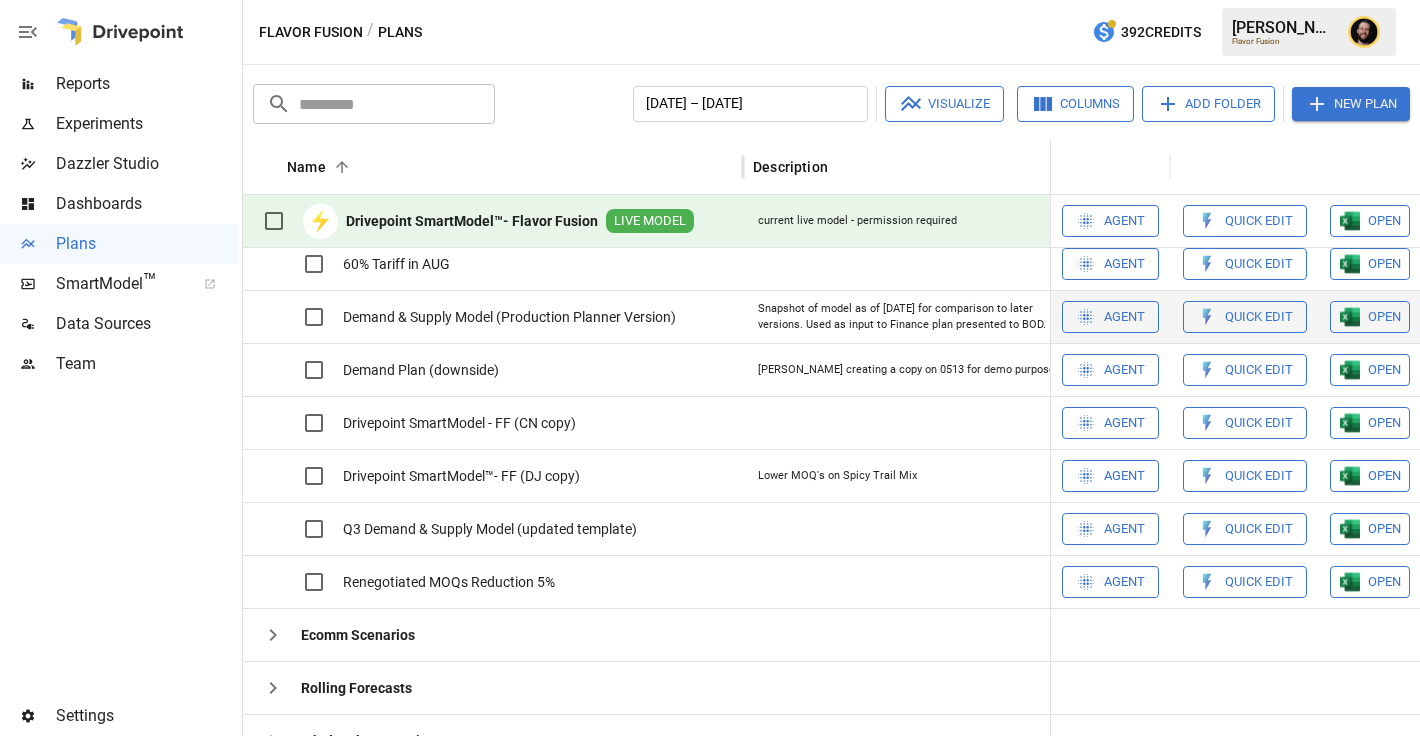 scroll, scrollTop: 19, scrollLeft: 0, axis: vertical 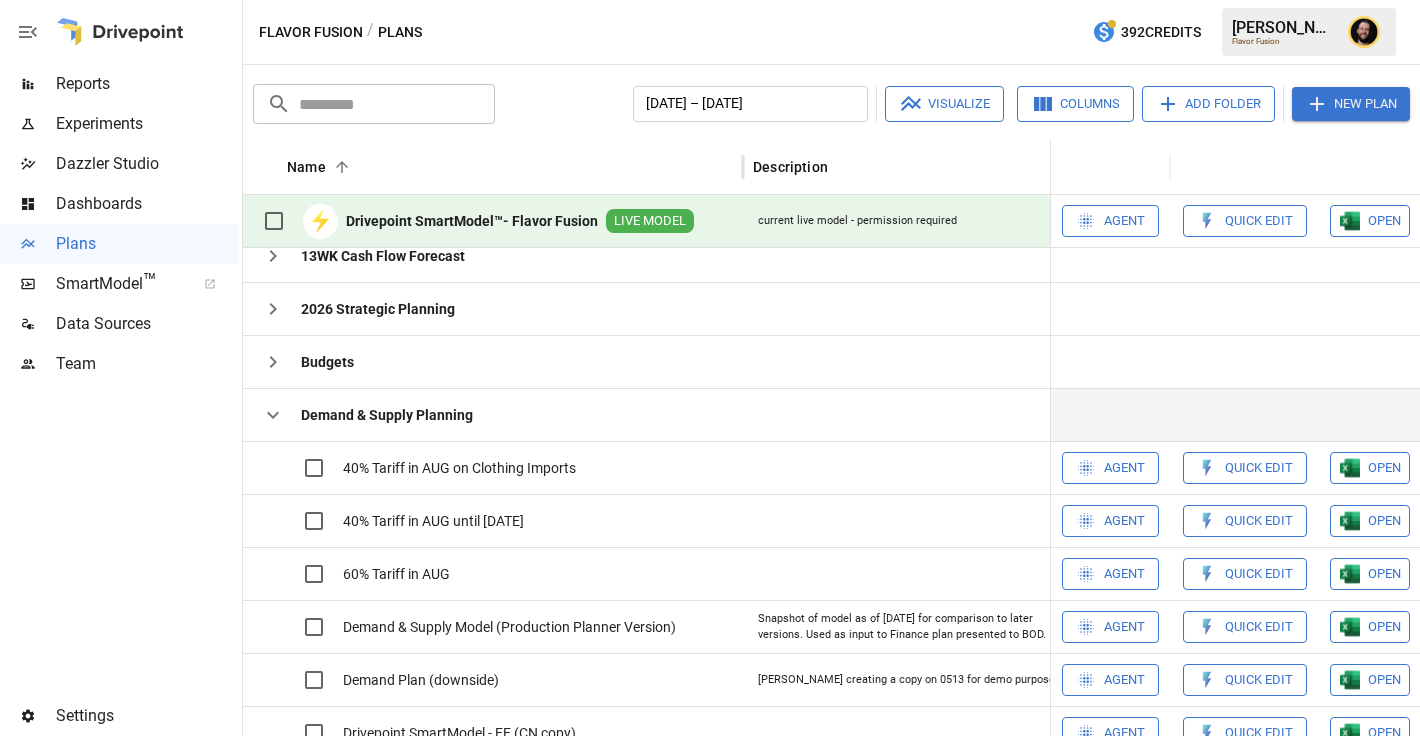 click 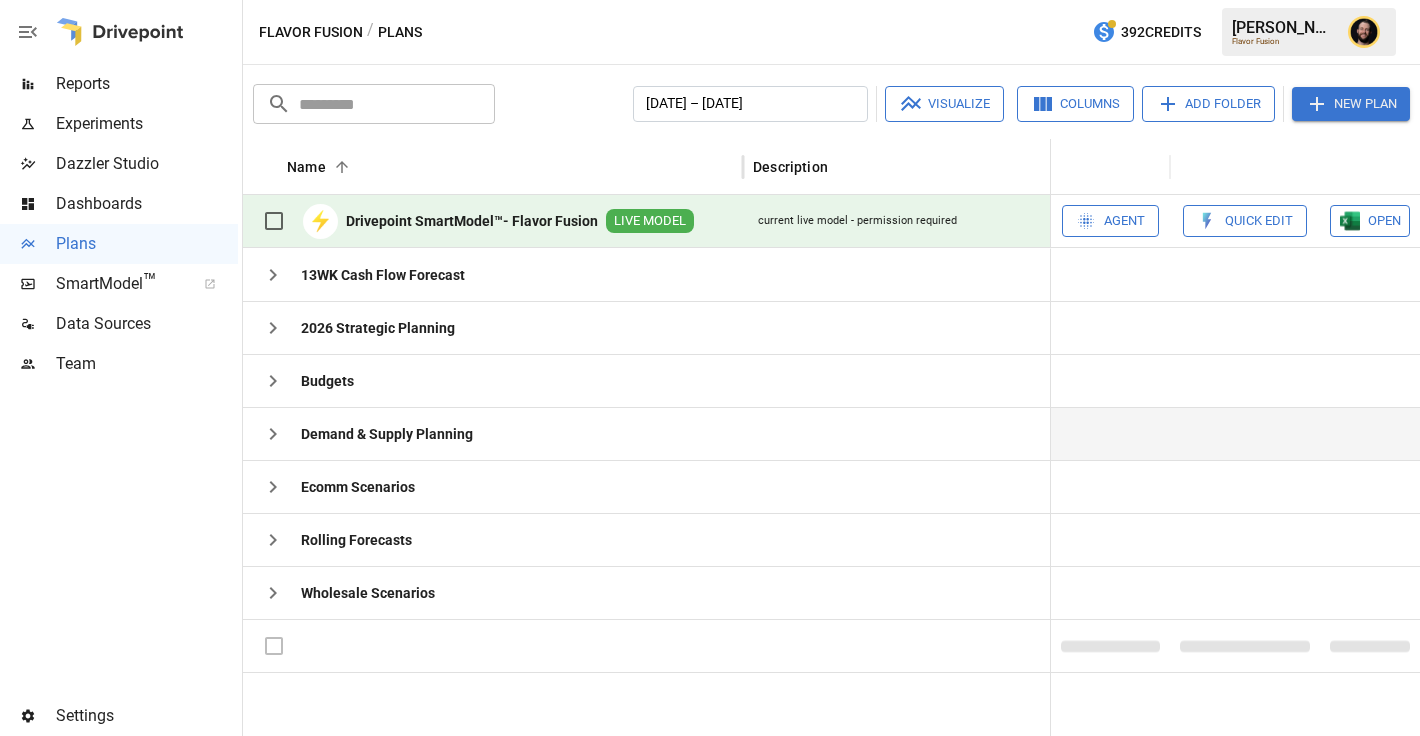 scroll, scrollTop: 0, scrollLeft: 0, axis: both 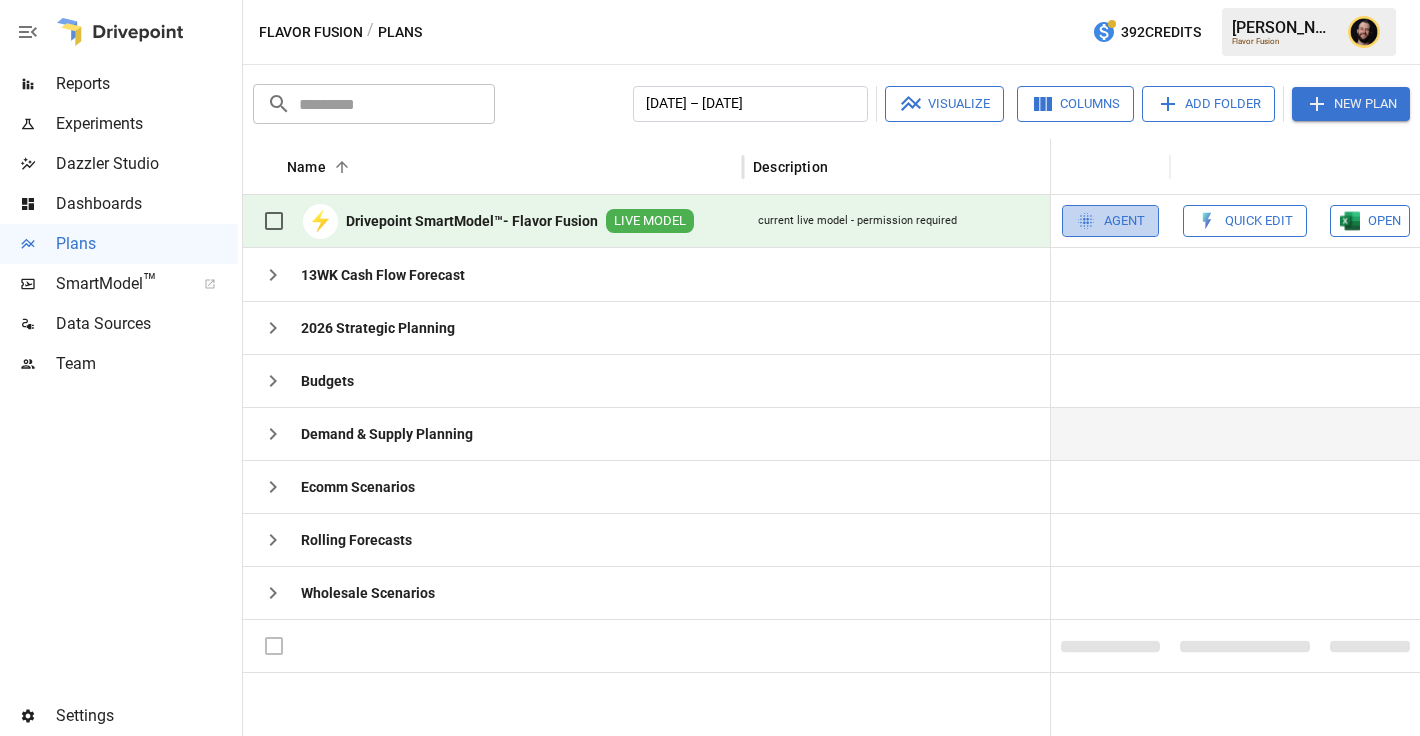 click on "Agent" at bounding box center (1124, 221) 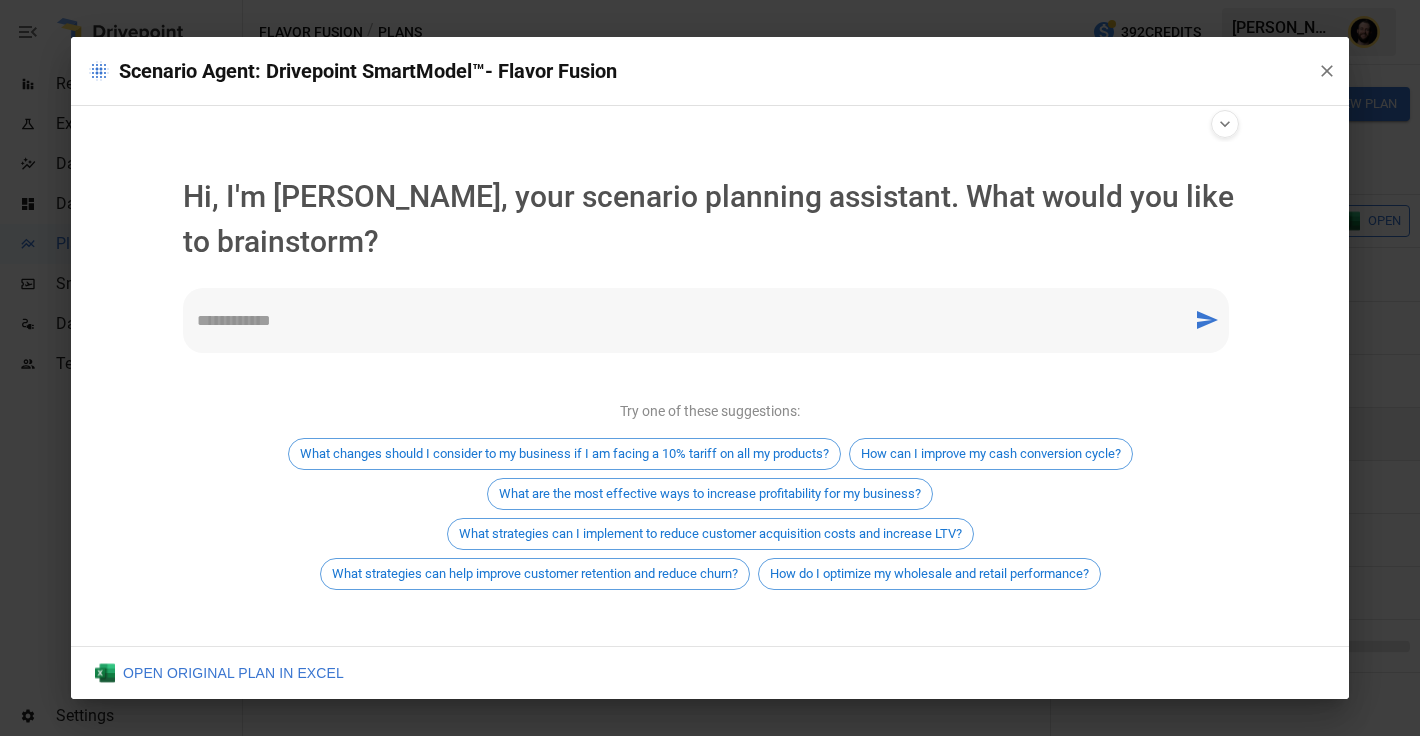 scroll, scrollTop: 11, scrollLeft: 0, axis: vertical 